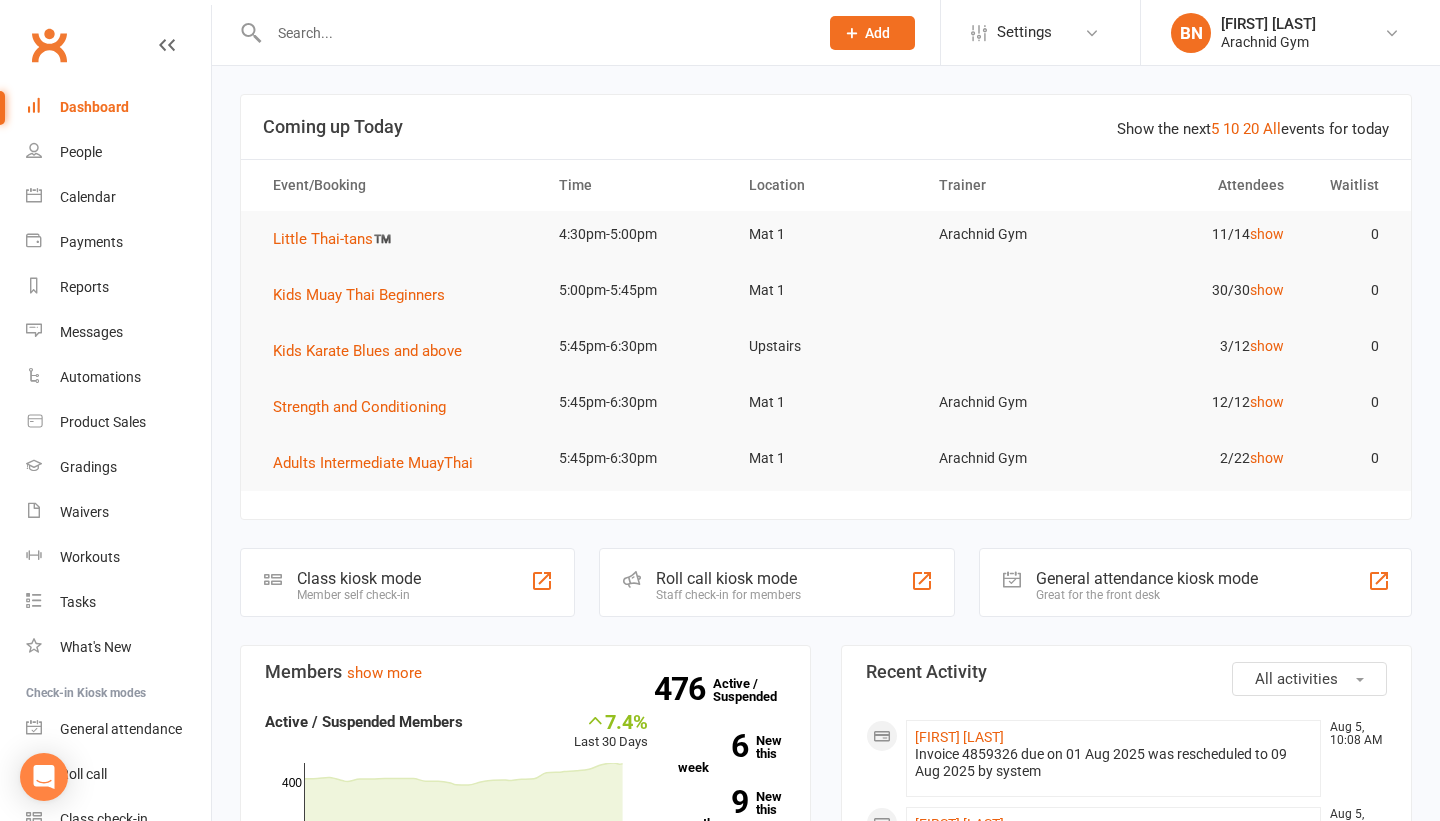 scroll, scrollTop: 1500, scrollLeft: 0, axis: vertical 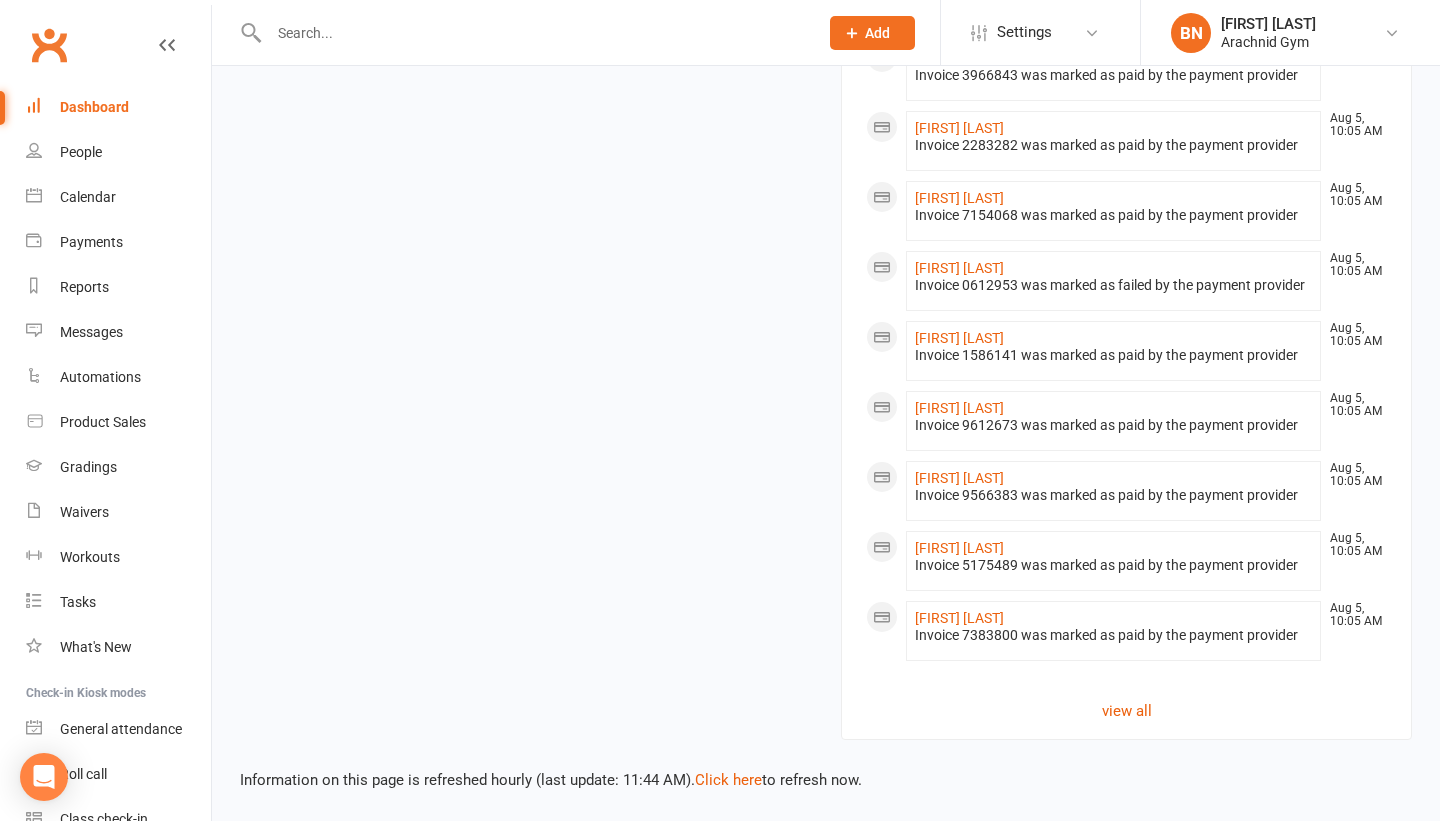 click at bounding box center (522, 32) 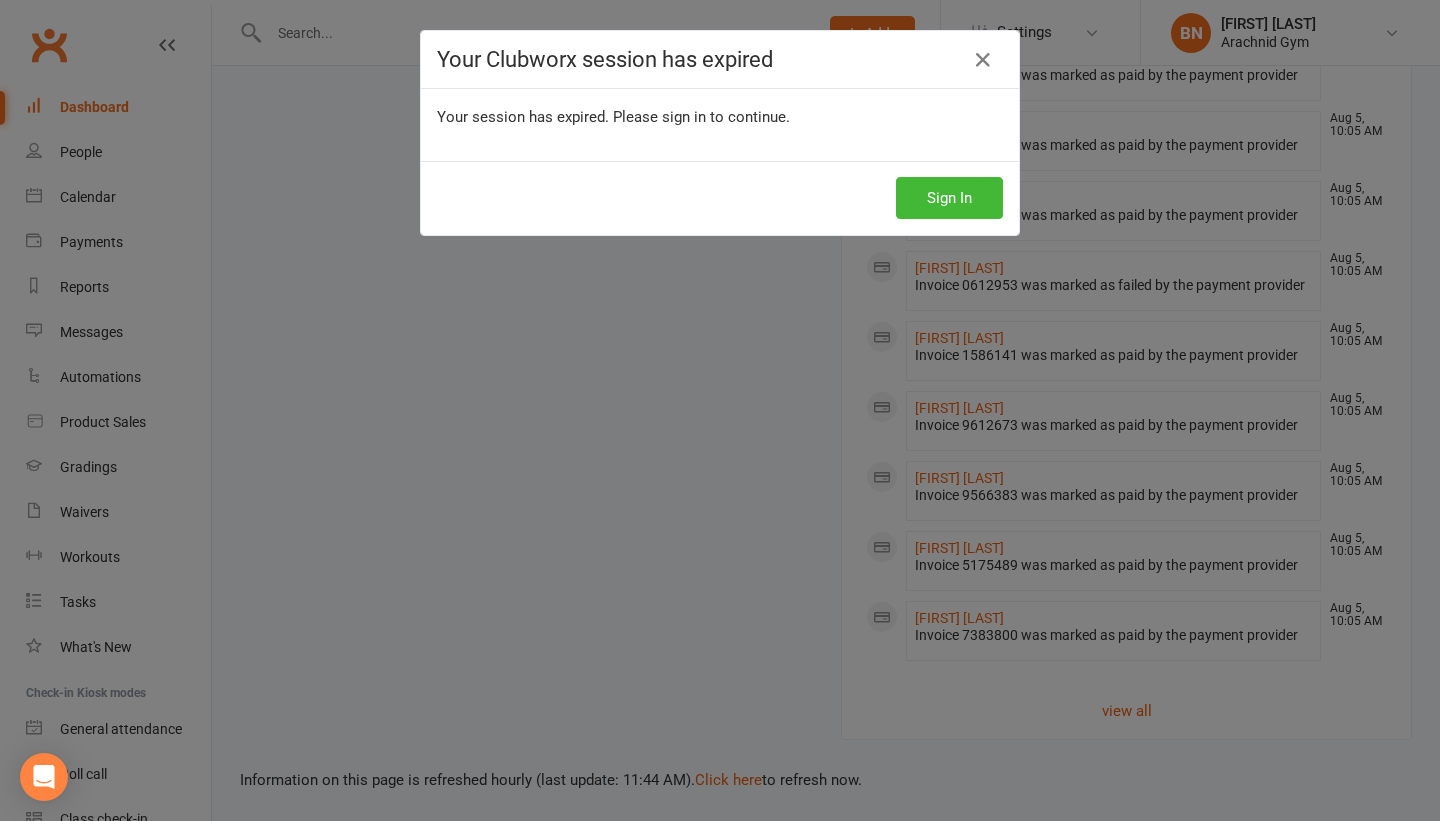click on "Your Clubworx session has expired" at bounding box center (720, 59) 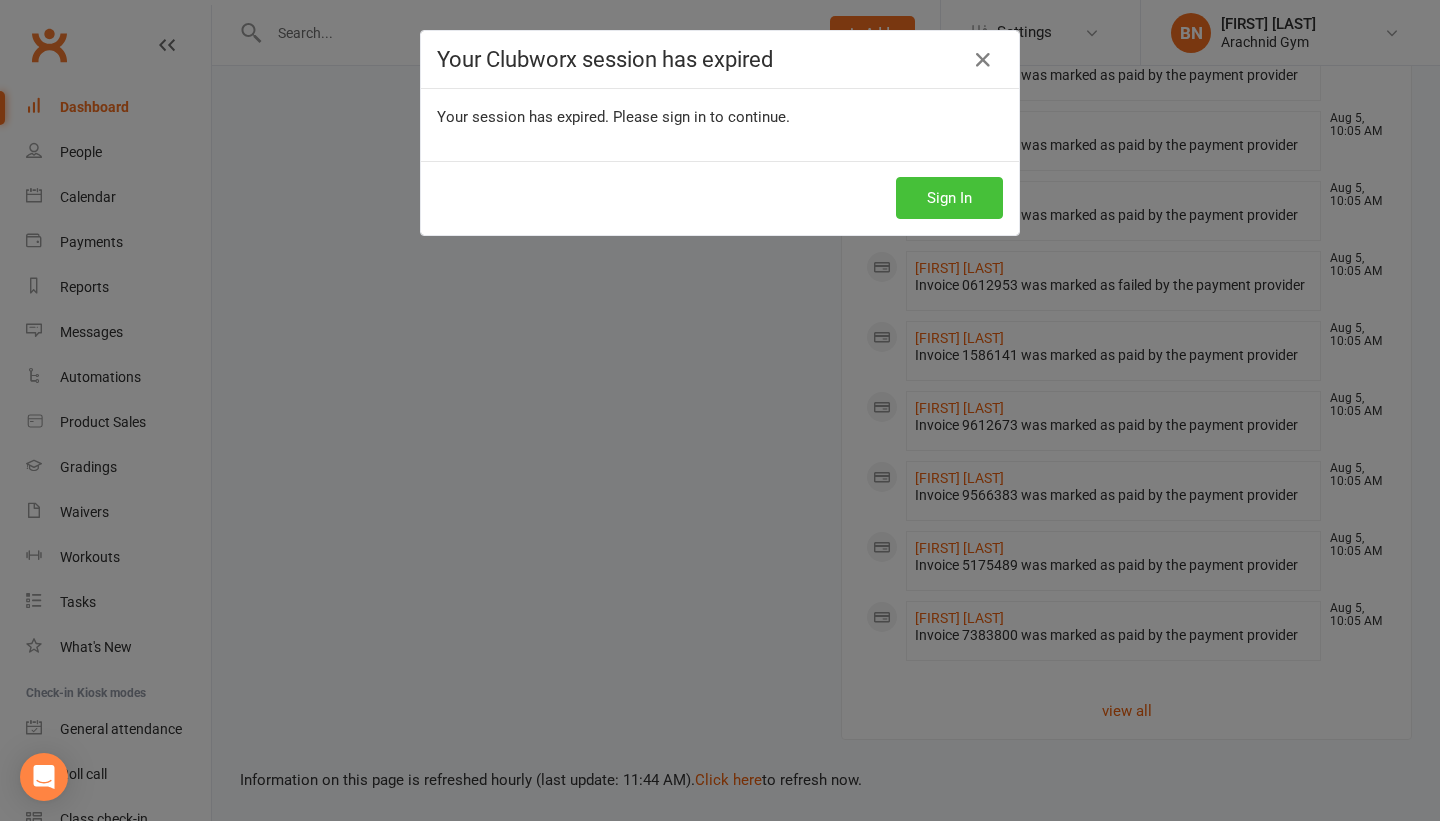 click on "Sign In" at bounding box center [949, 198] 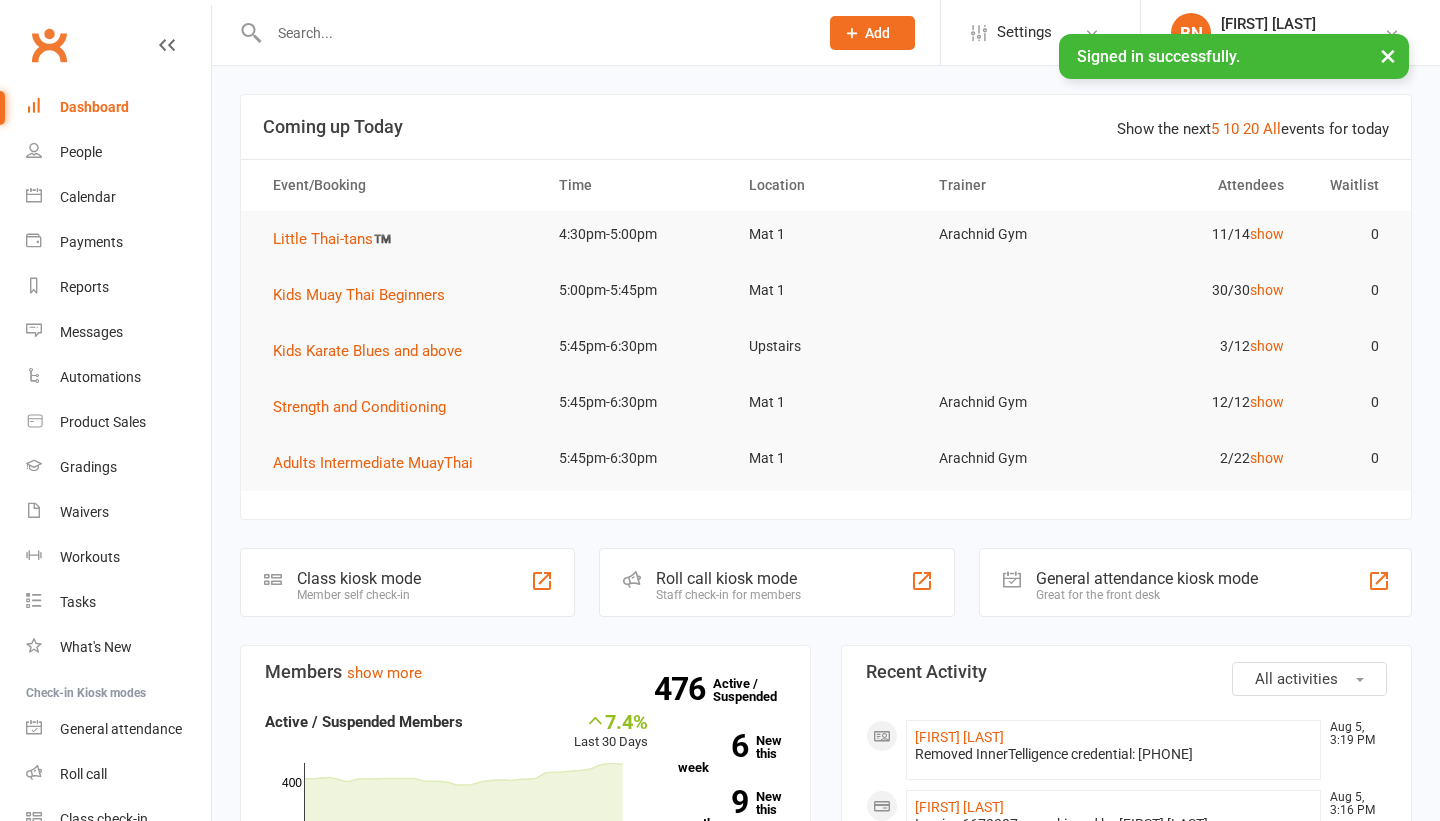scroll, scrollTop: 0, scrollLeft: 0, axis: both 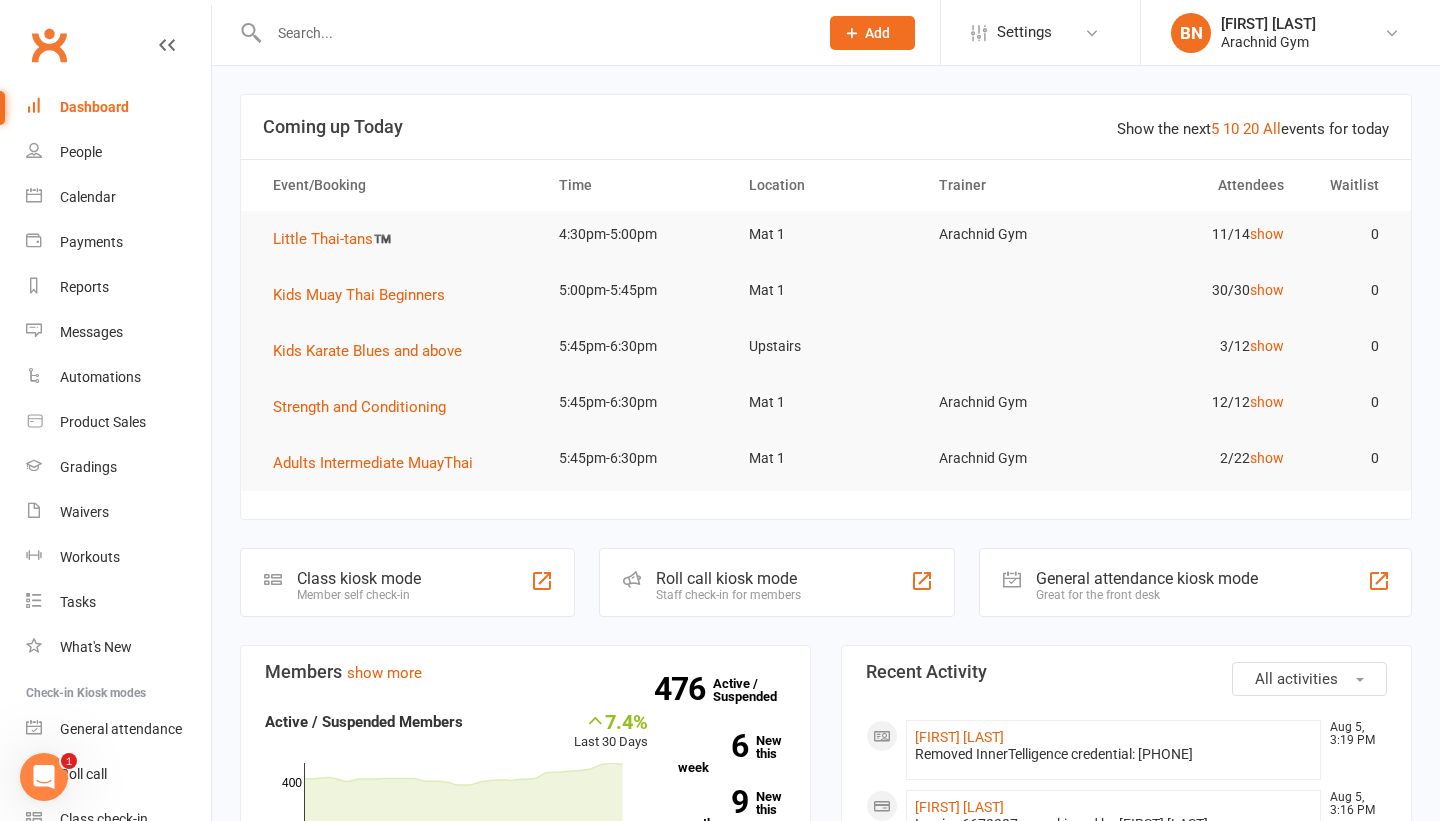 click at bounding box center (533, 33) 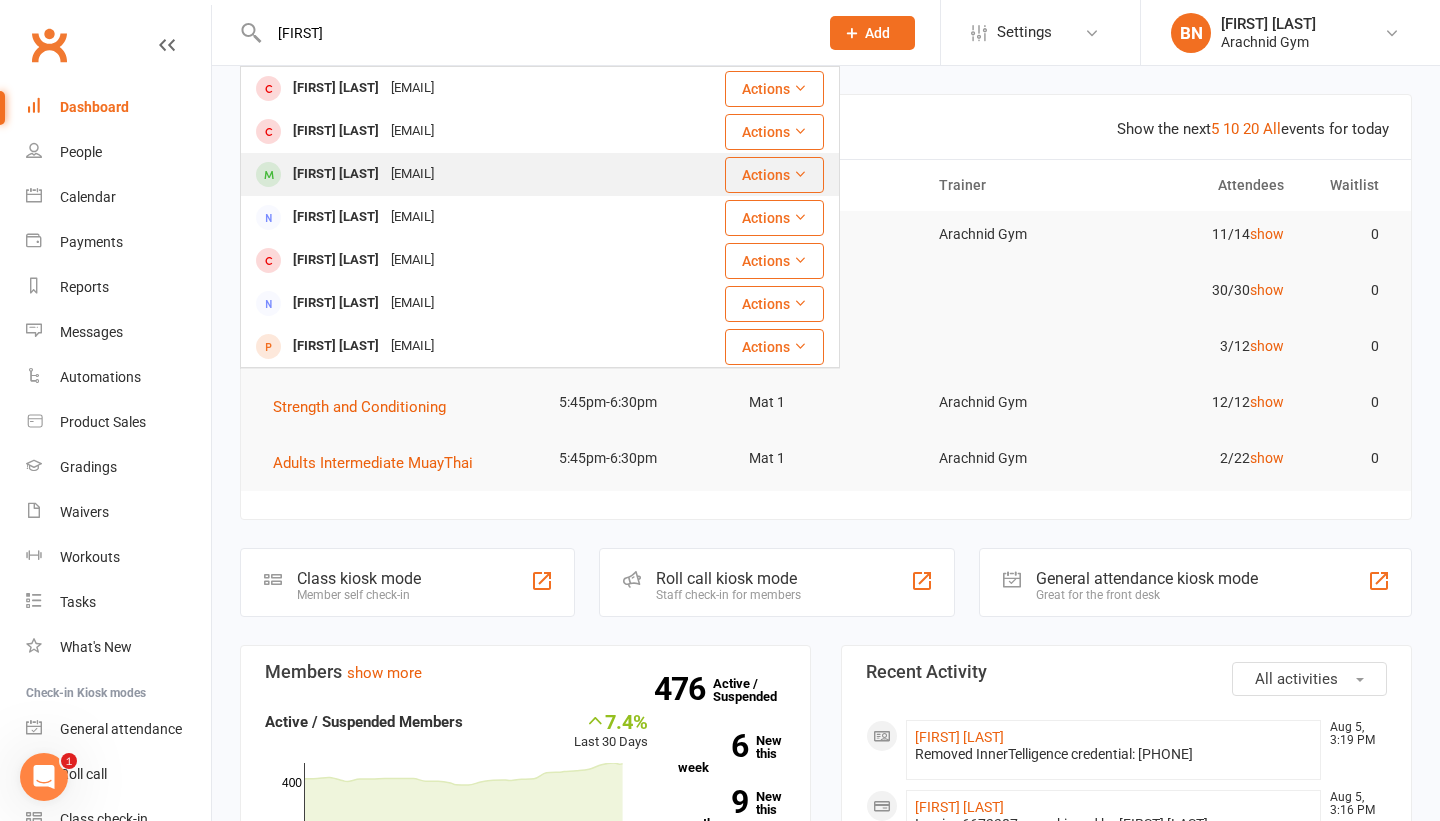 type on "[FIRST]" 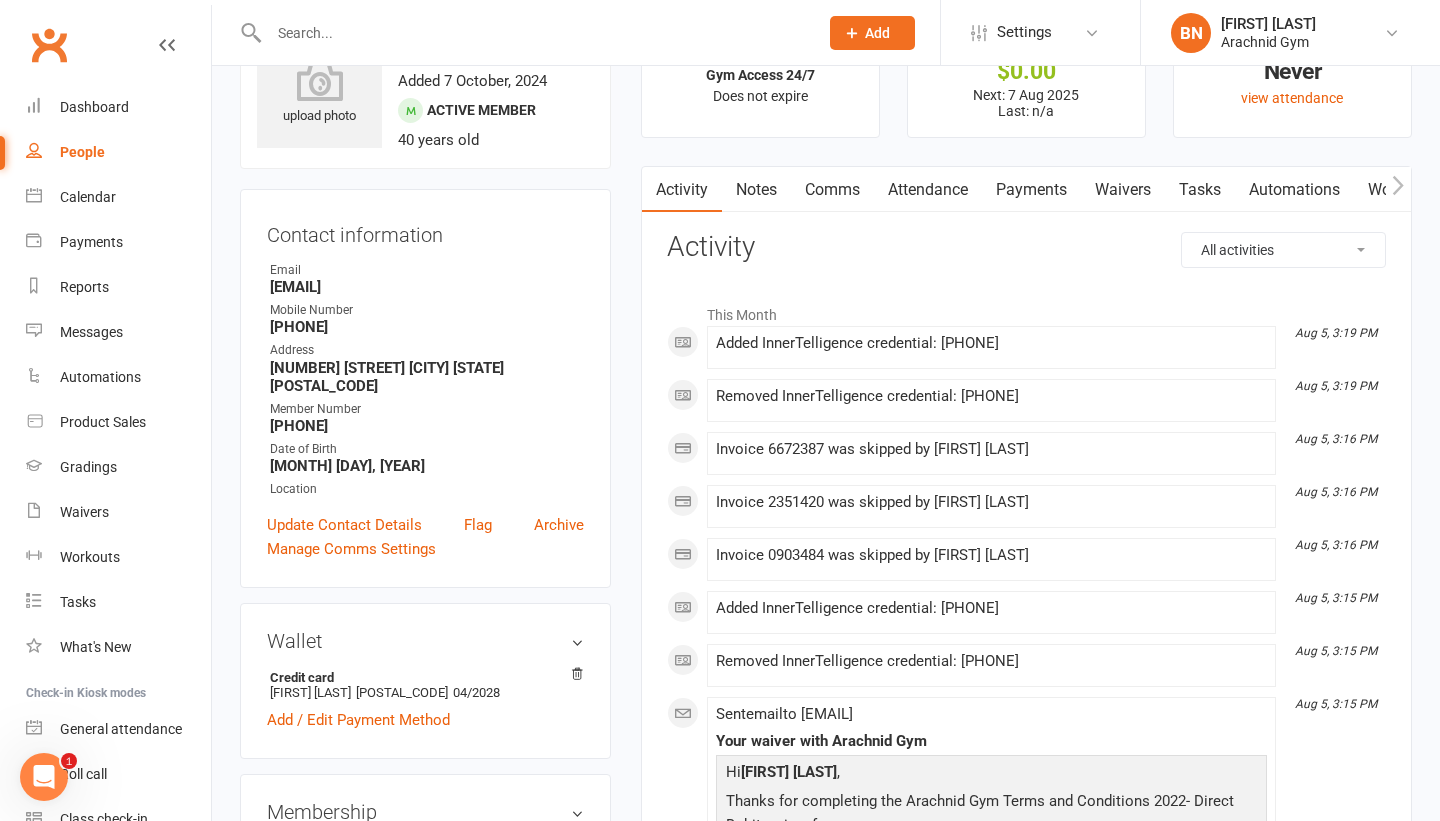 scroll, scrollTop: 78, scrollLeft: 0, axis: vertical 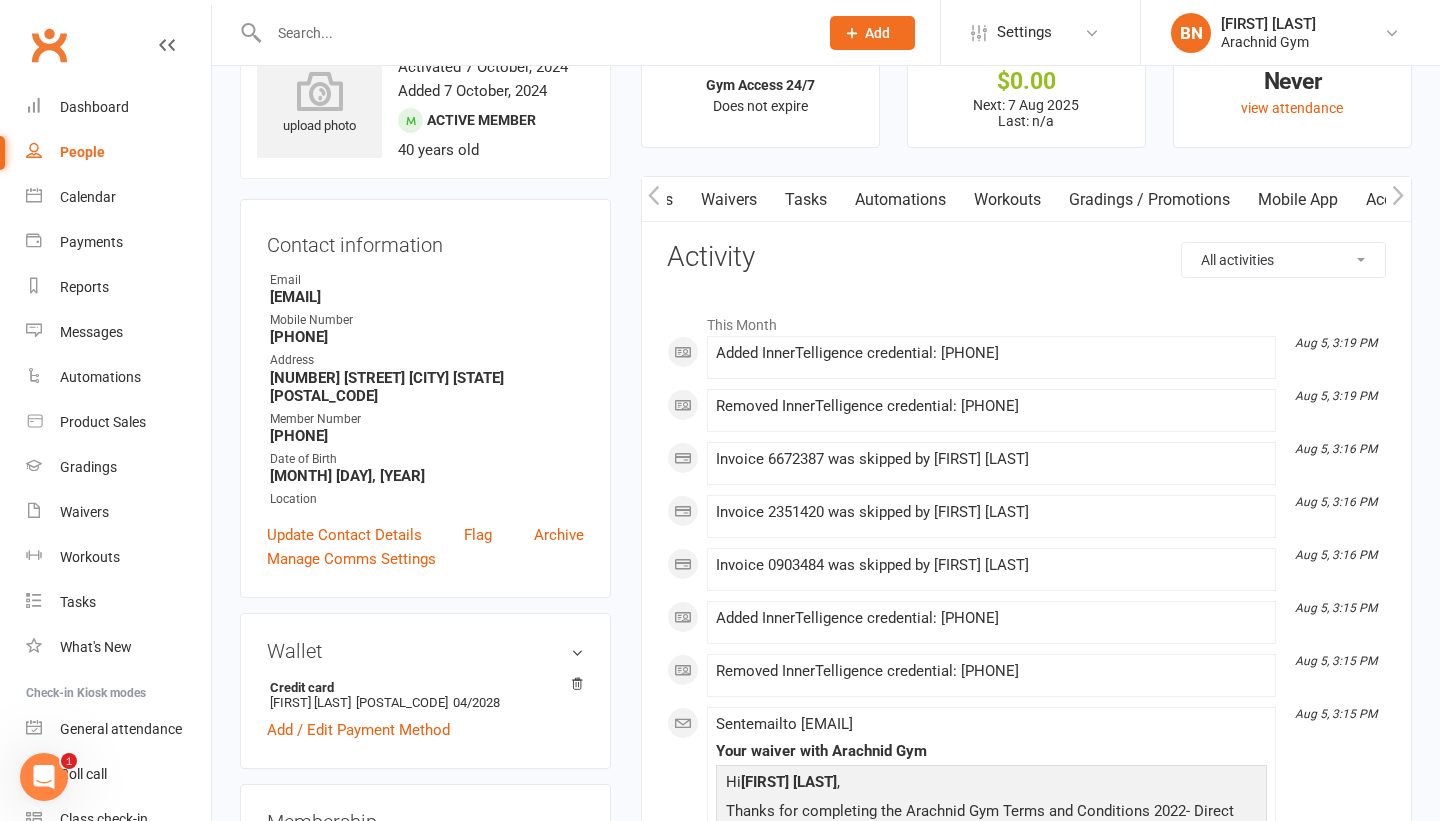 click on "Mobile App" at bounding box center (1298, 200) 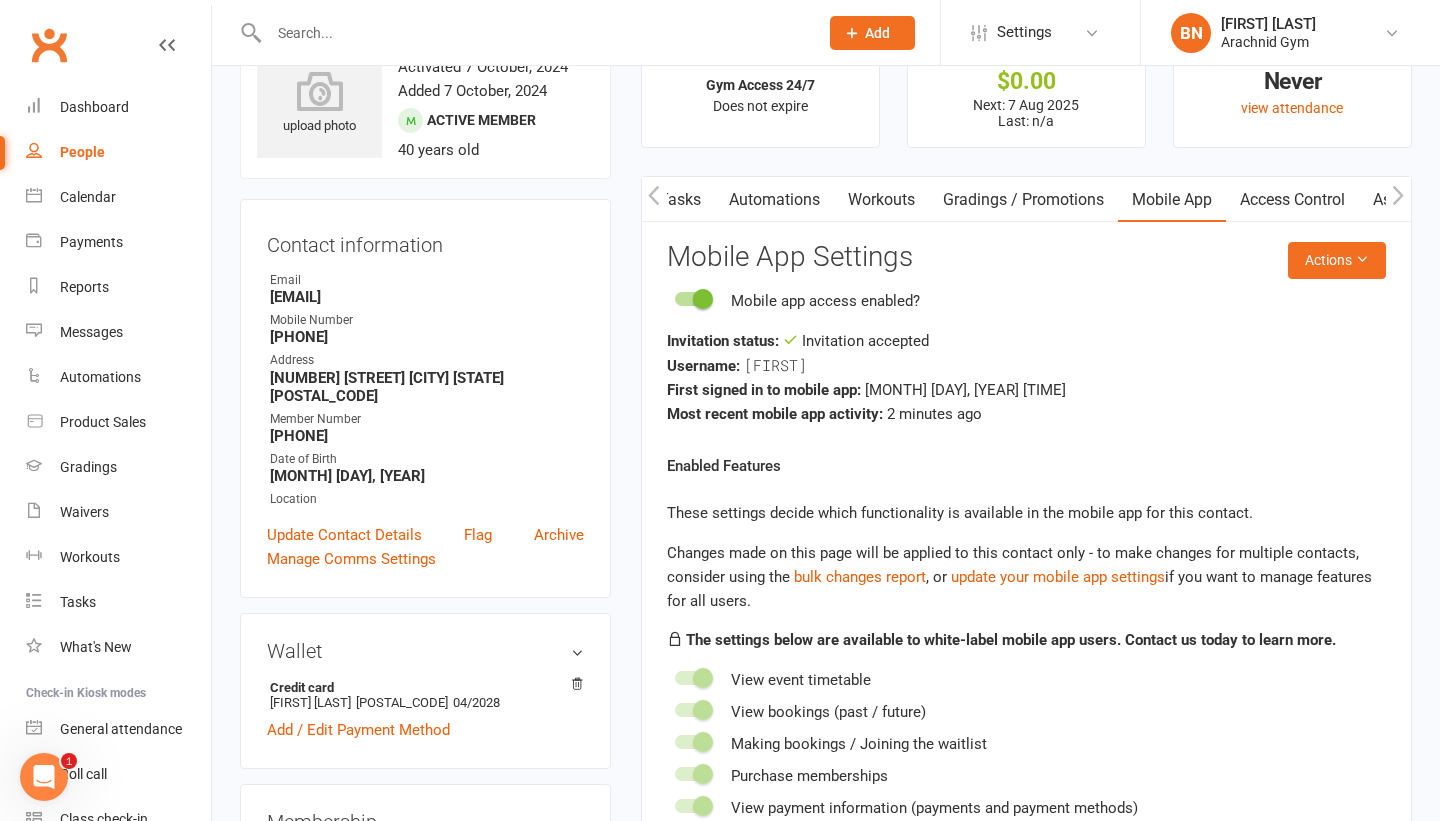 scroll, scrollTop: 0, scrollLeft: 519, axis: horizontal 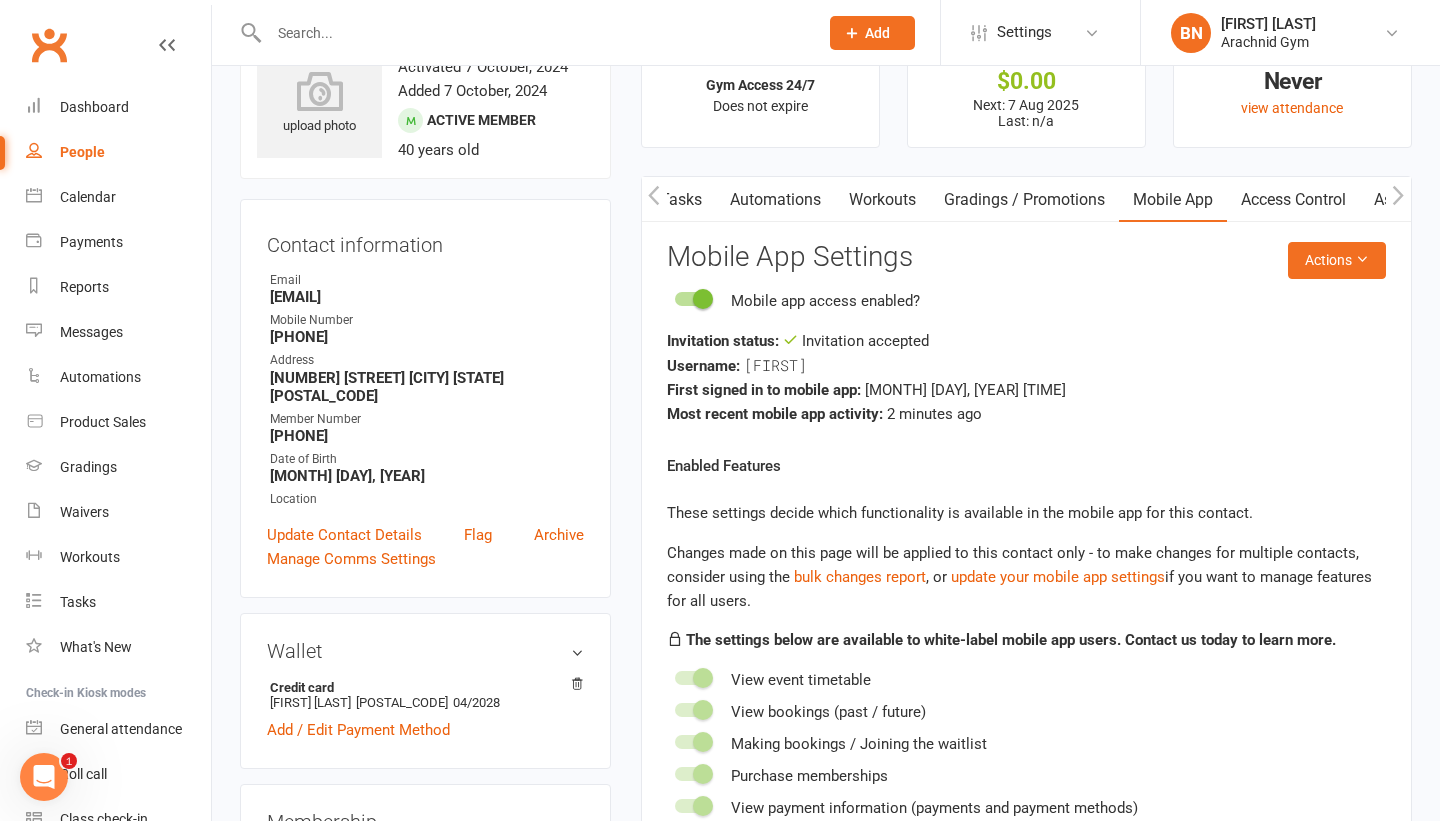 click on "Access Control" at bounding box center [1293, 200] 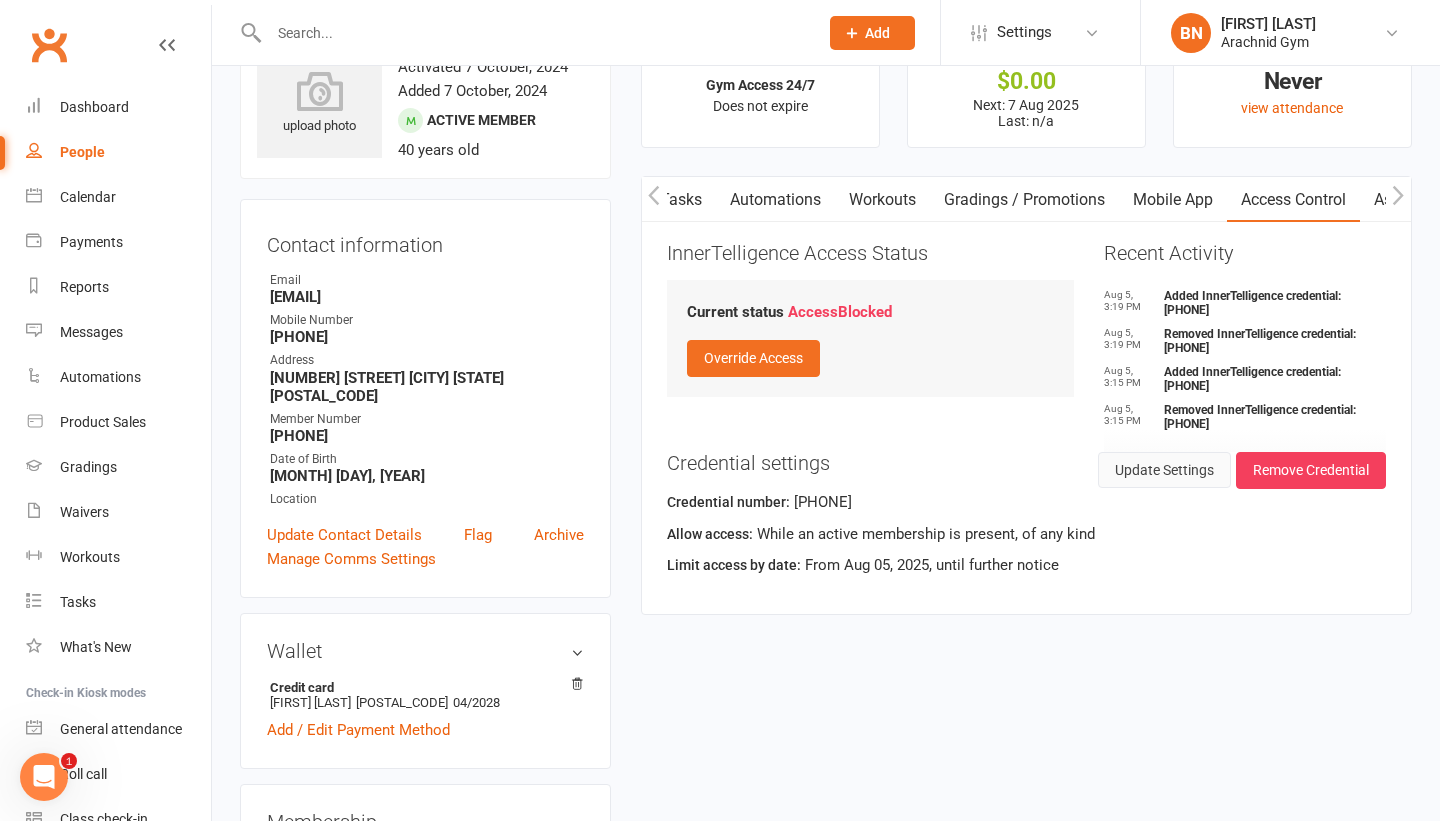 click on "Update Settings" at bounding box center (1164, 470) 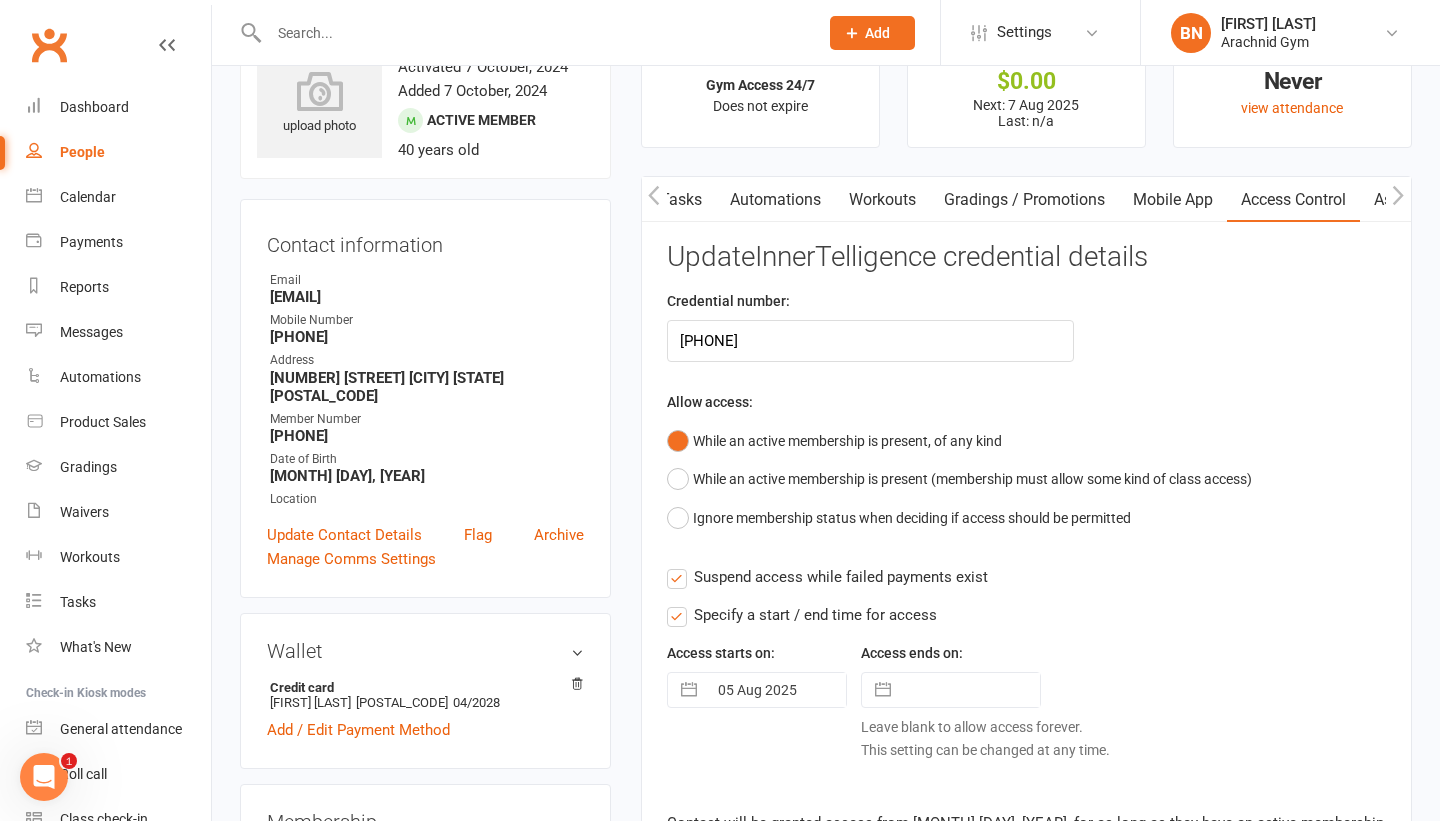 click on "Specify a start / end time for access" at bounding box center [802, 615] 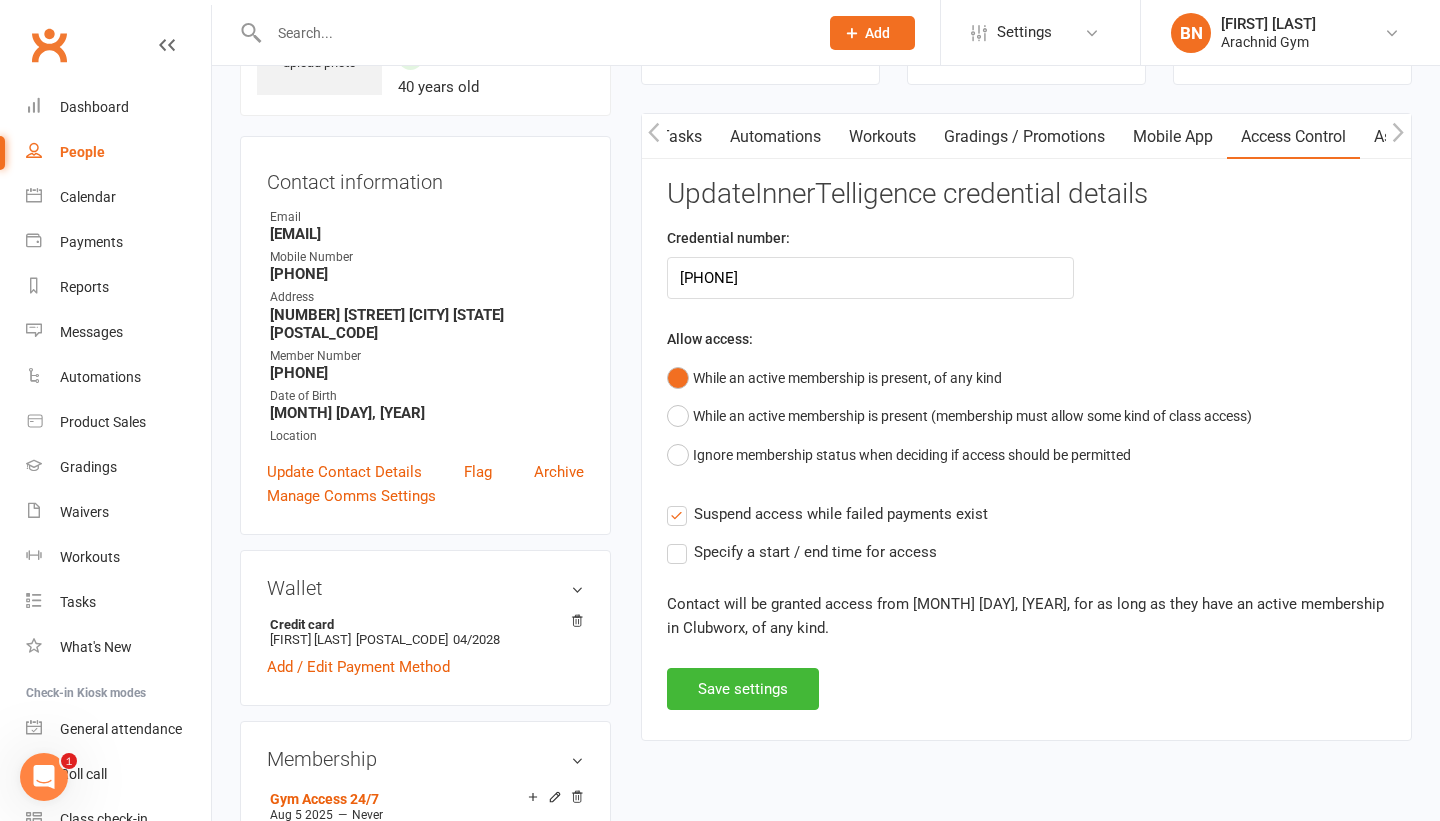 scroll, scrollTop: 142, scrollLeft: 0, axis: vertical 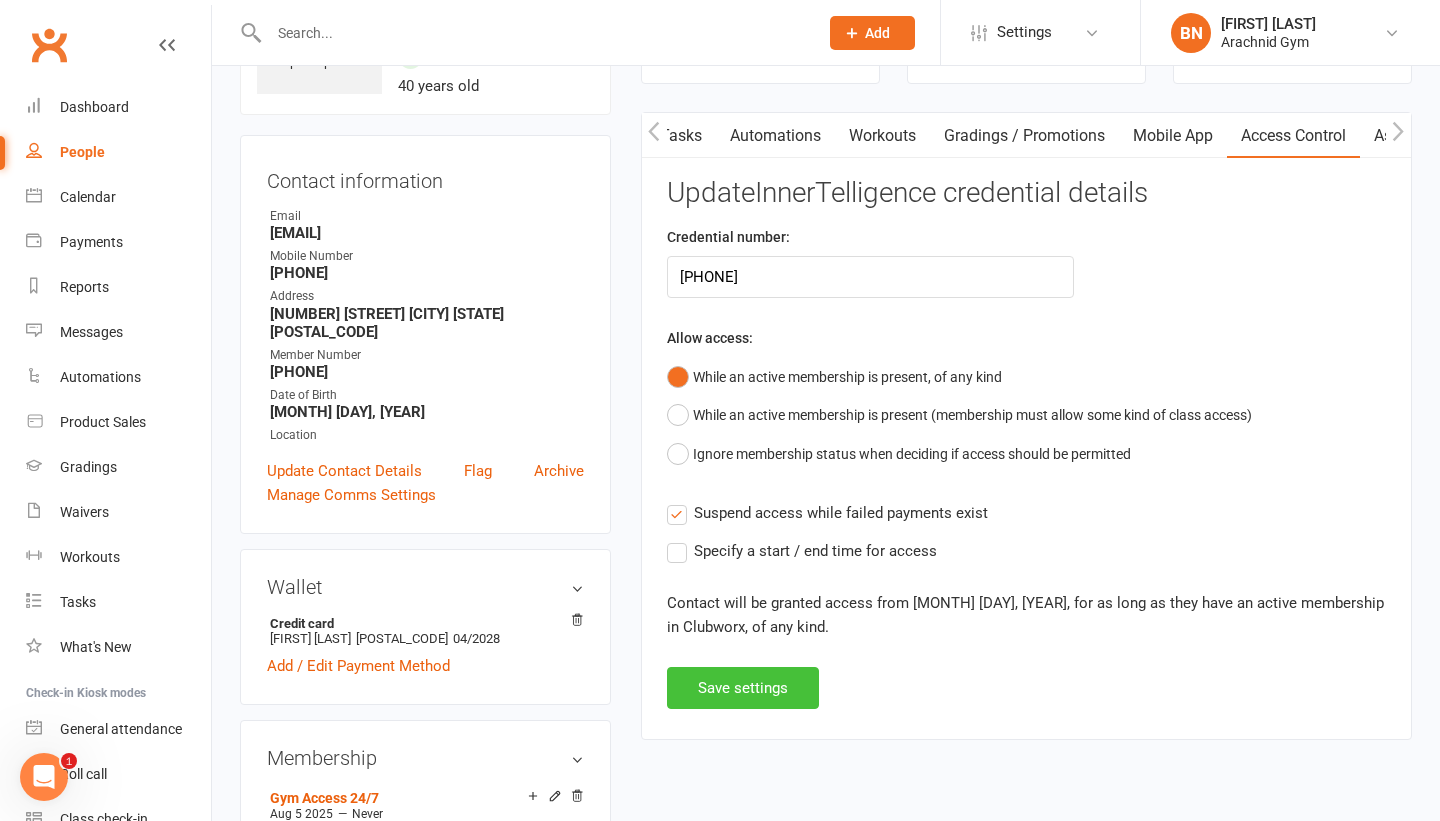 click on "Save settings" at bounding box center [743, 688] 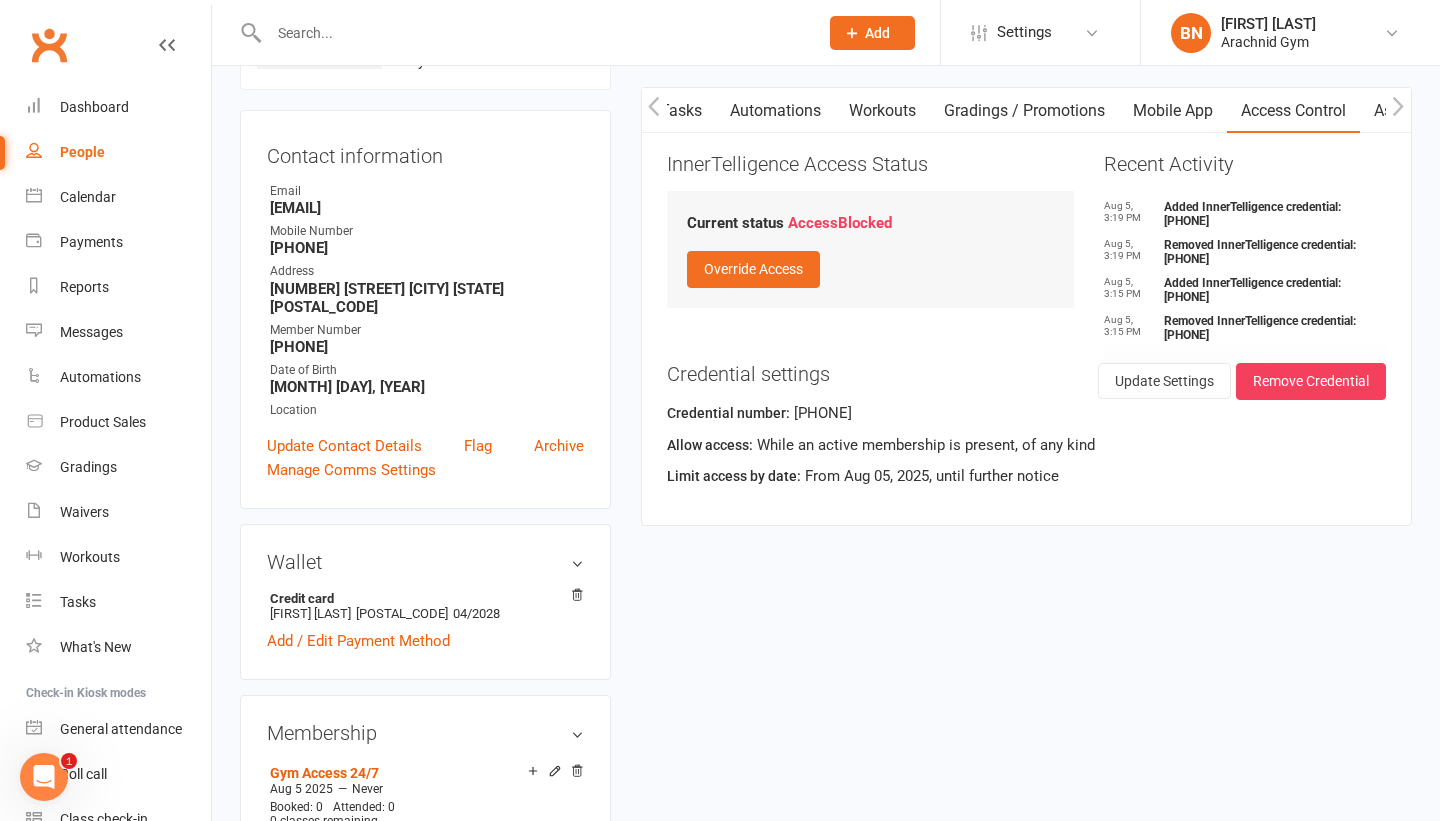 scroll, scrollTop: 169, scrollLeft: 0, axis: vertical 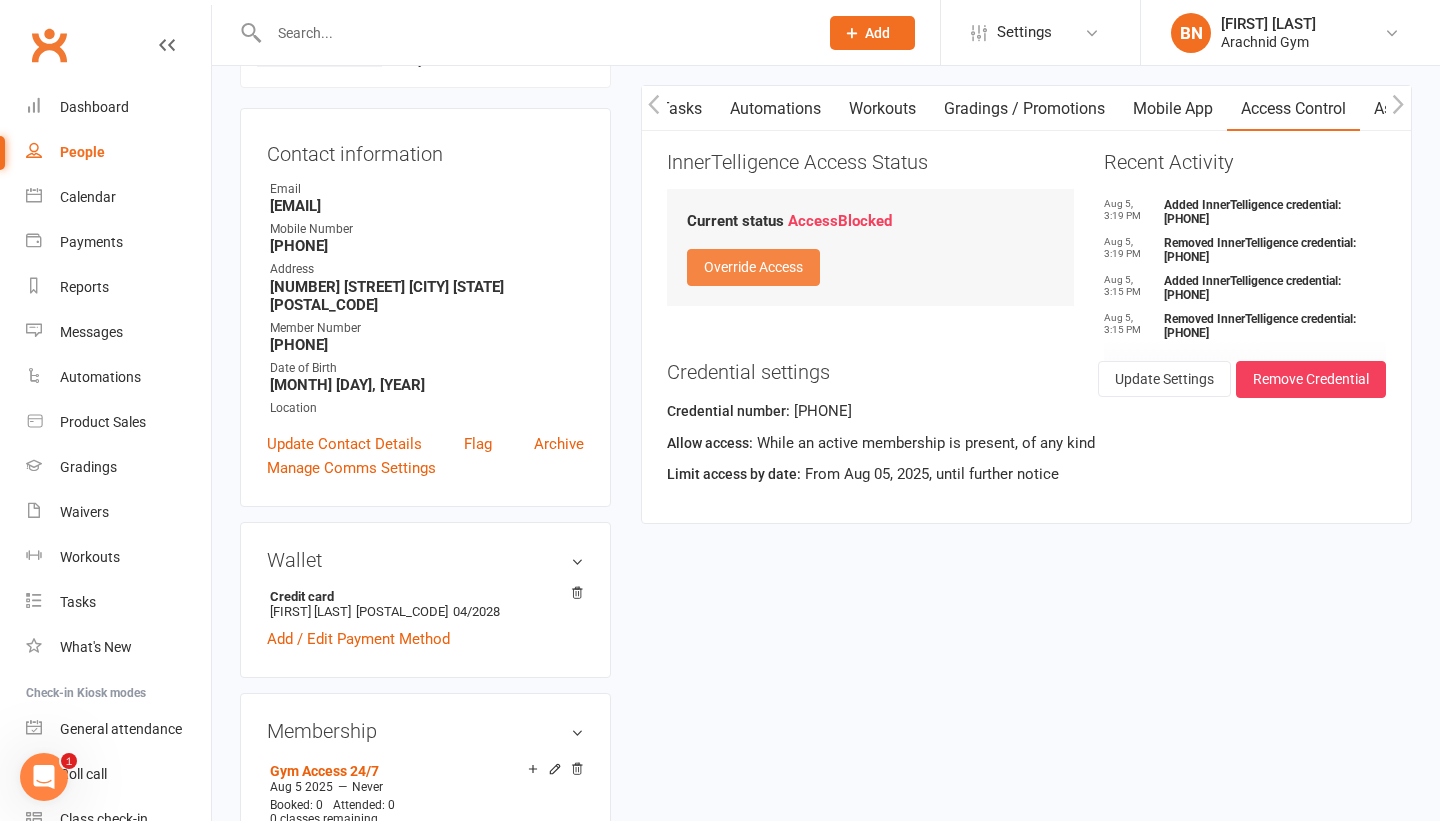 click on "Override Access" at bounding box center [753, 267] 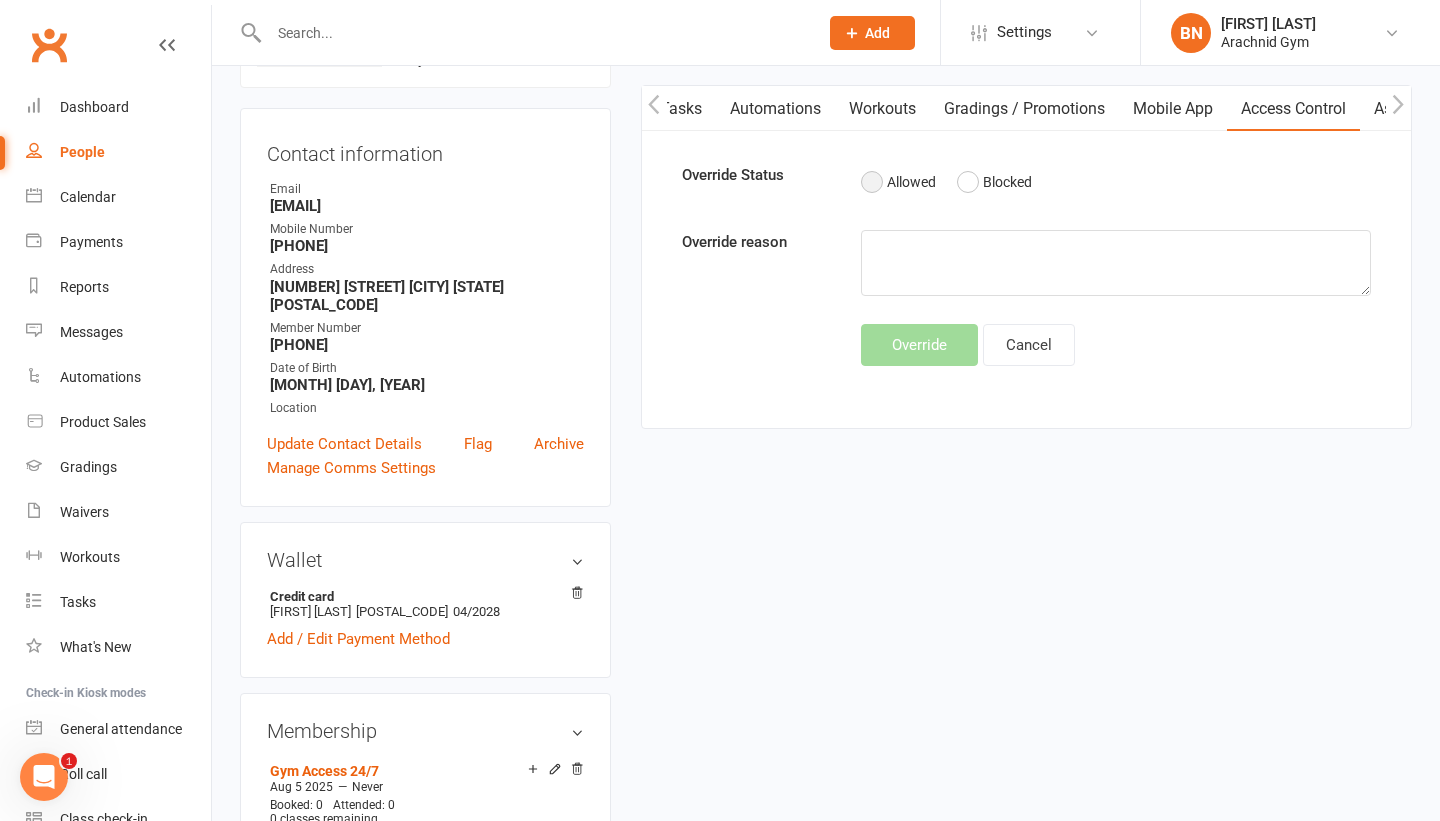 click on "Allowed" at bounding box center (898, 182) 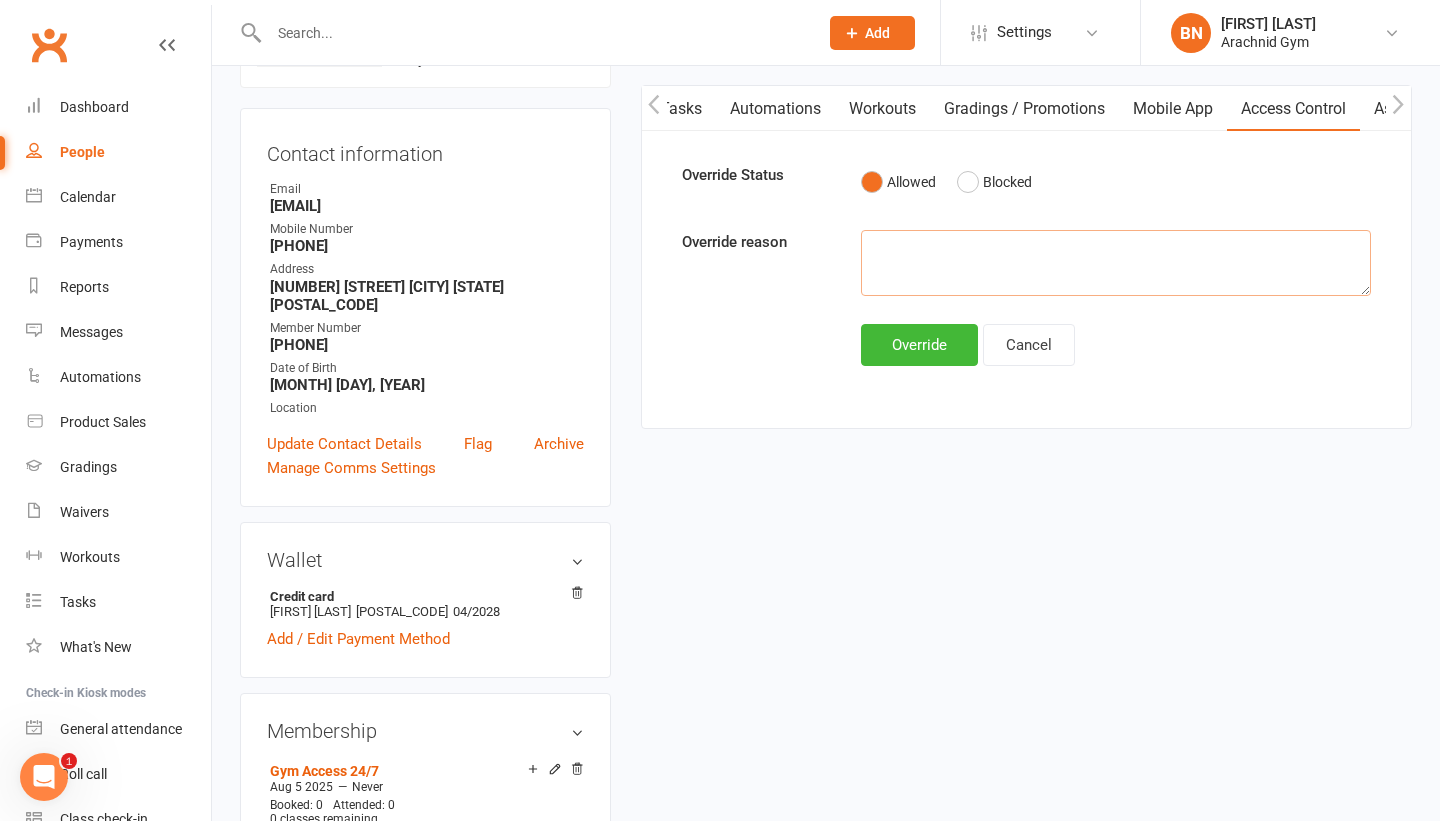 click at bounding box center [1115, 263] 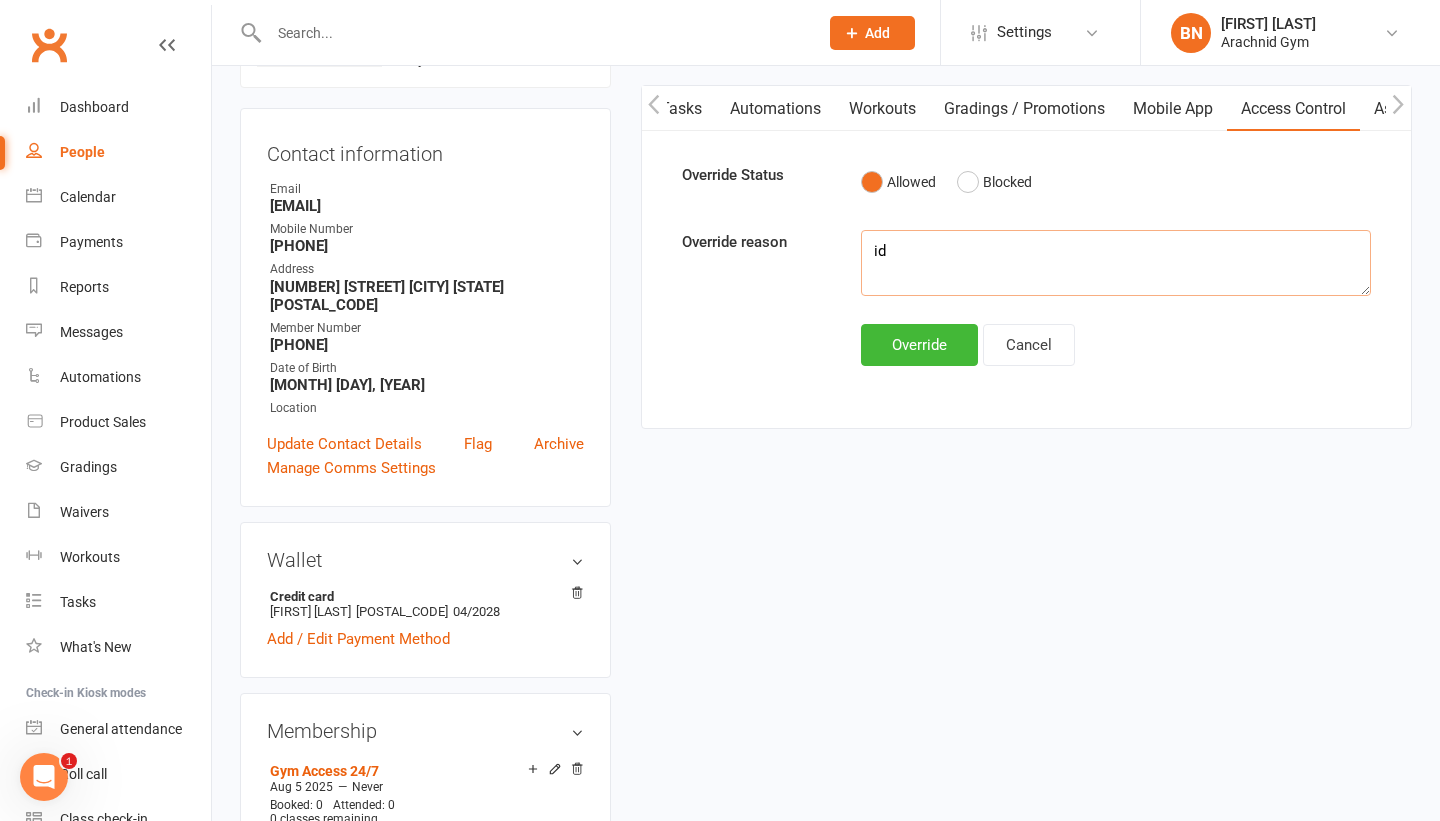 type on "i" 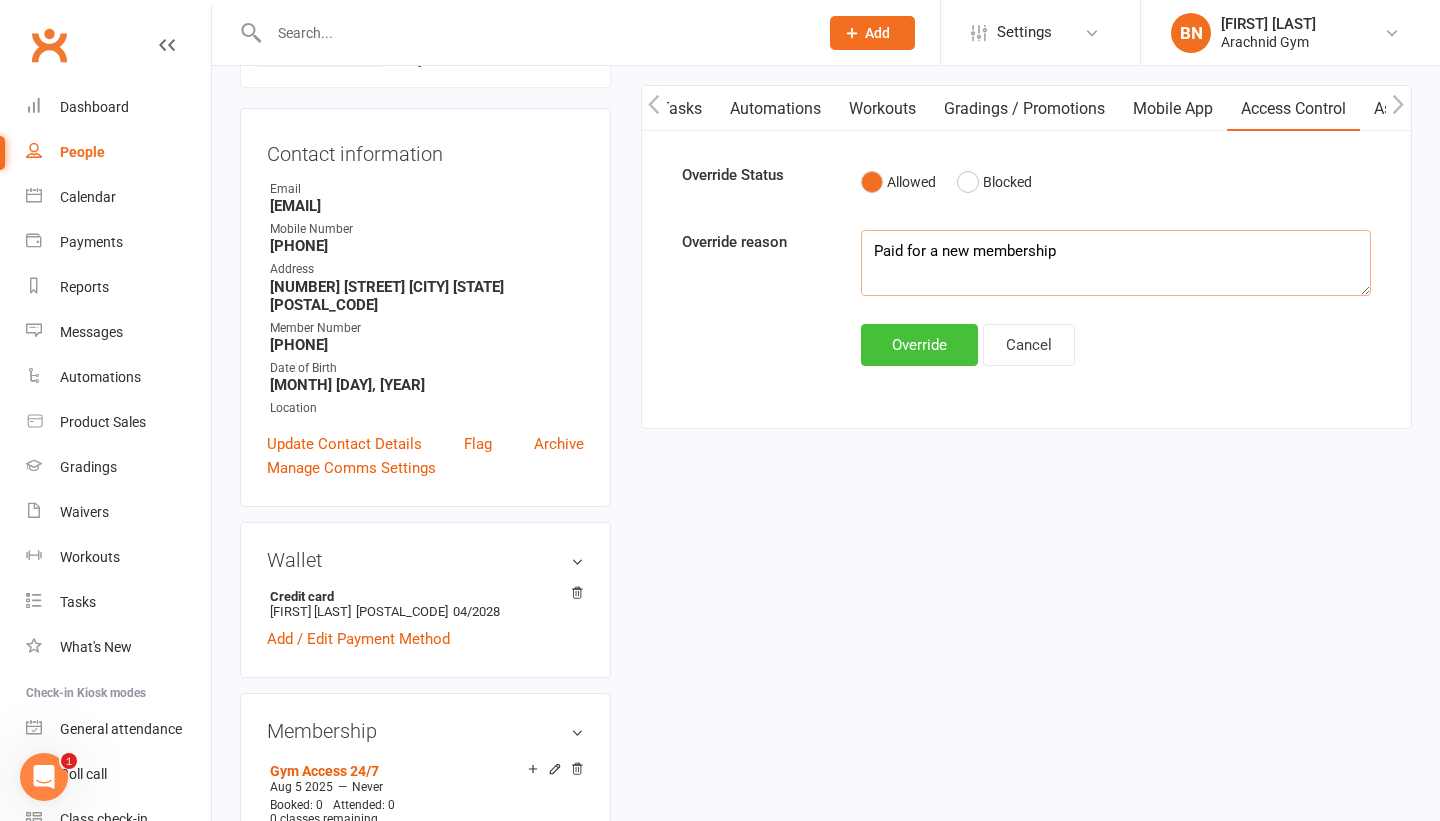 type on "Paid for a new membership" 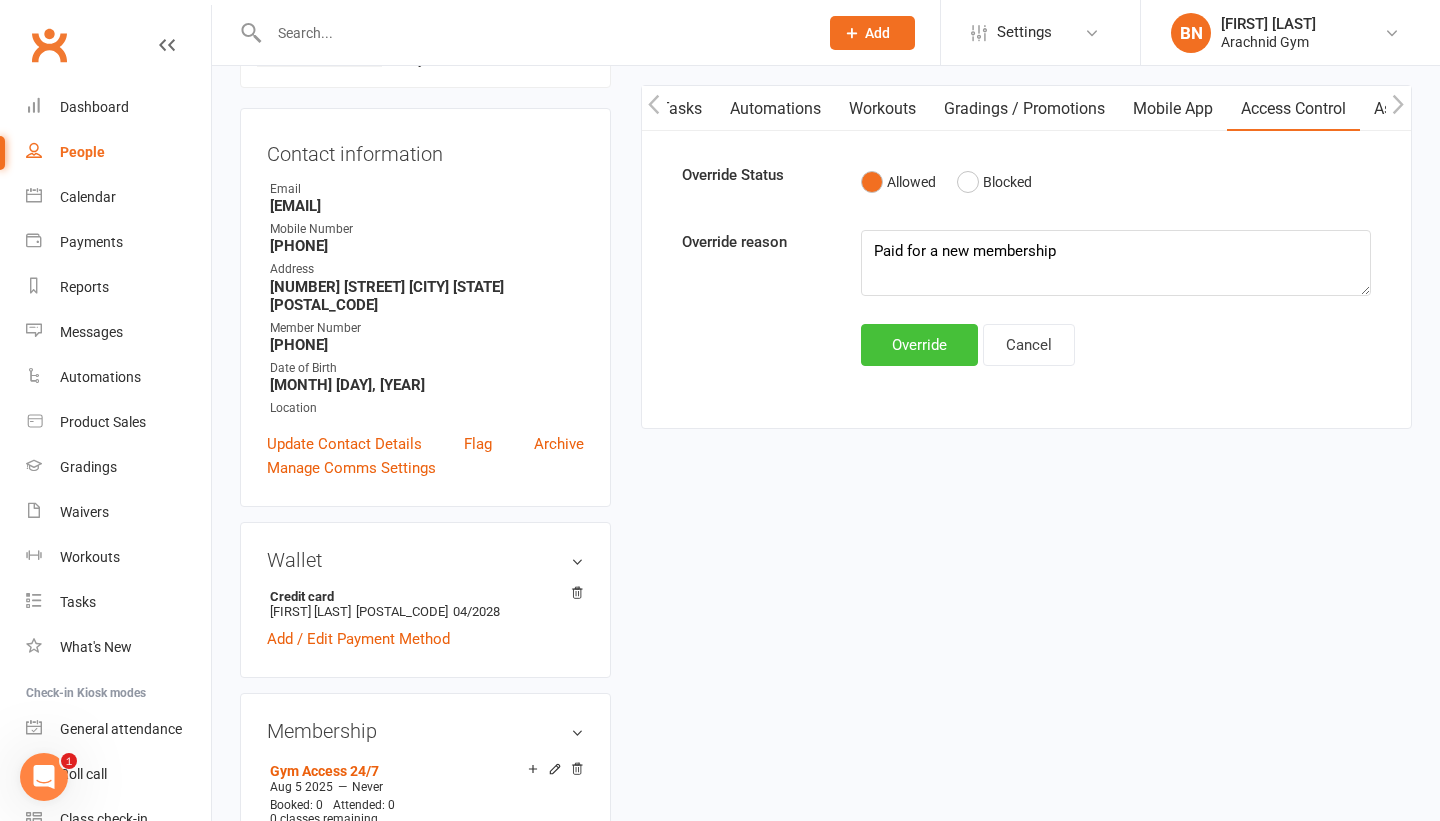 click on "Override" at bounding box center [919, 345] 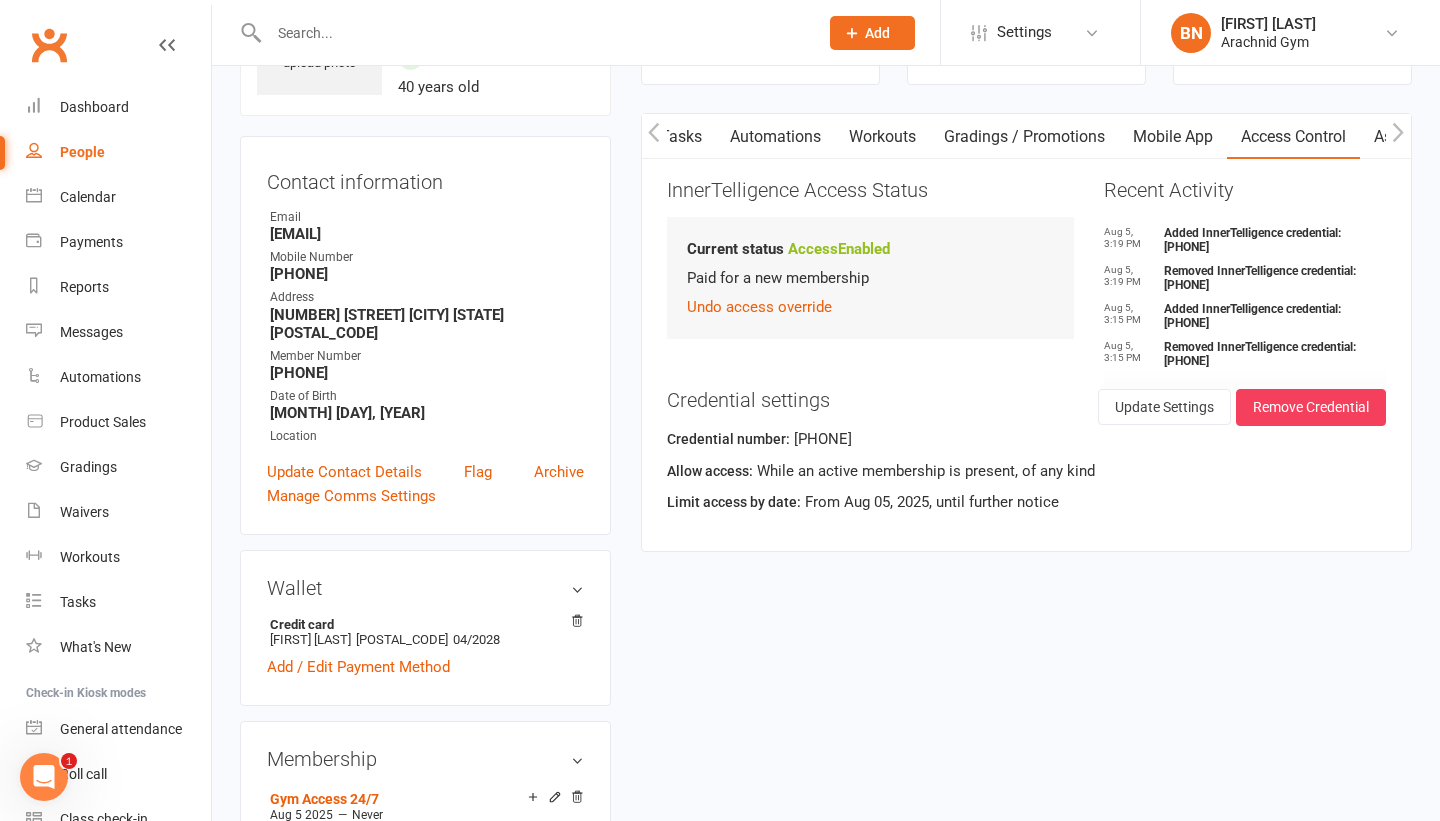 scroll, scrollTop: 0, scrollLeft: 0, axis: both 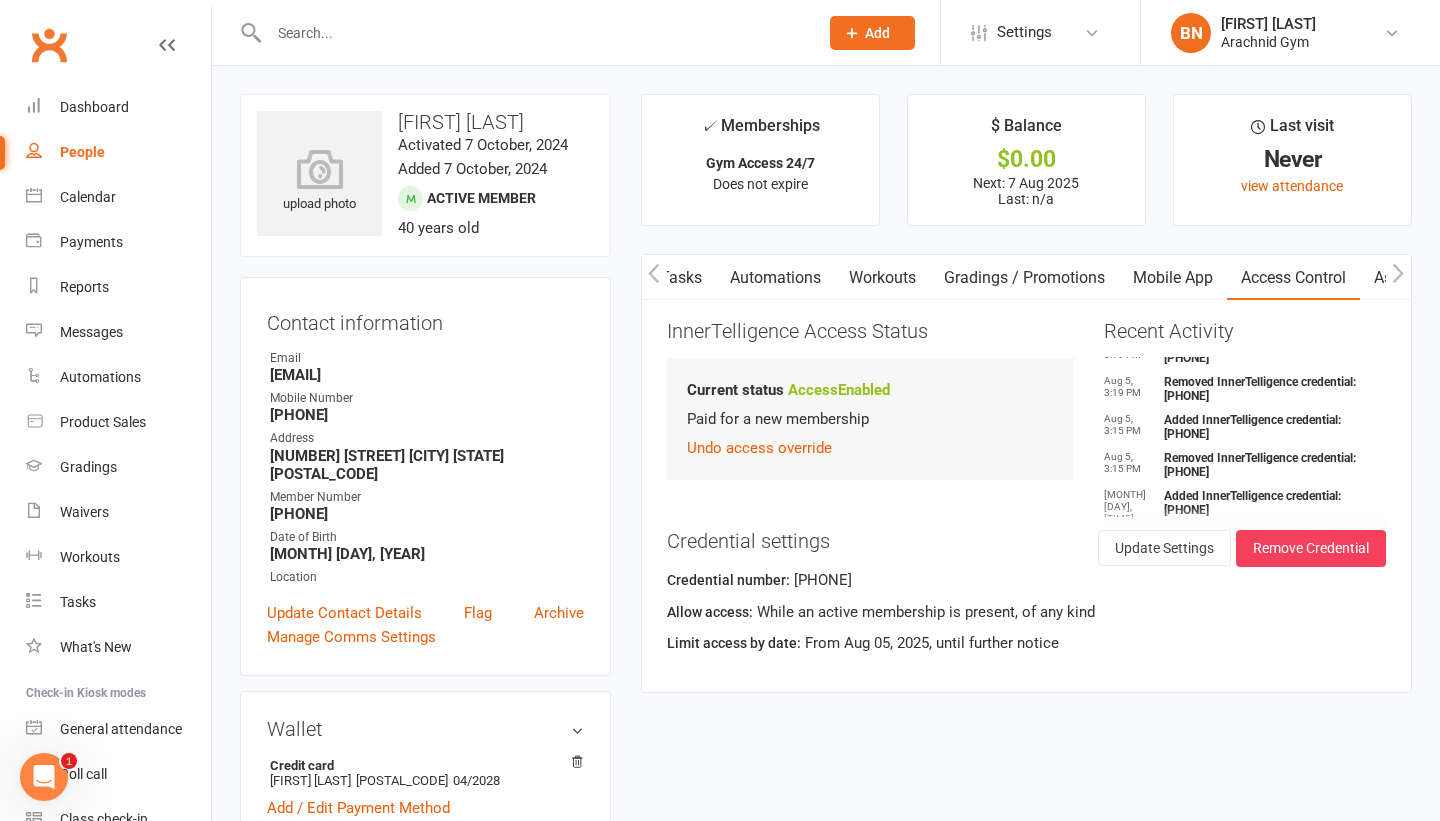 click at bounding box center (533, 33) 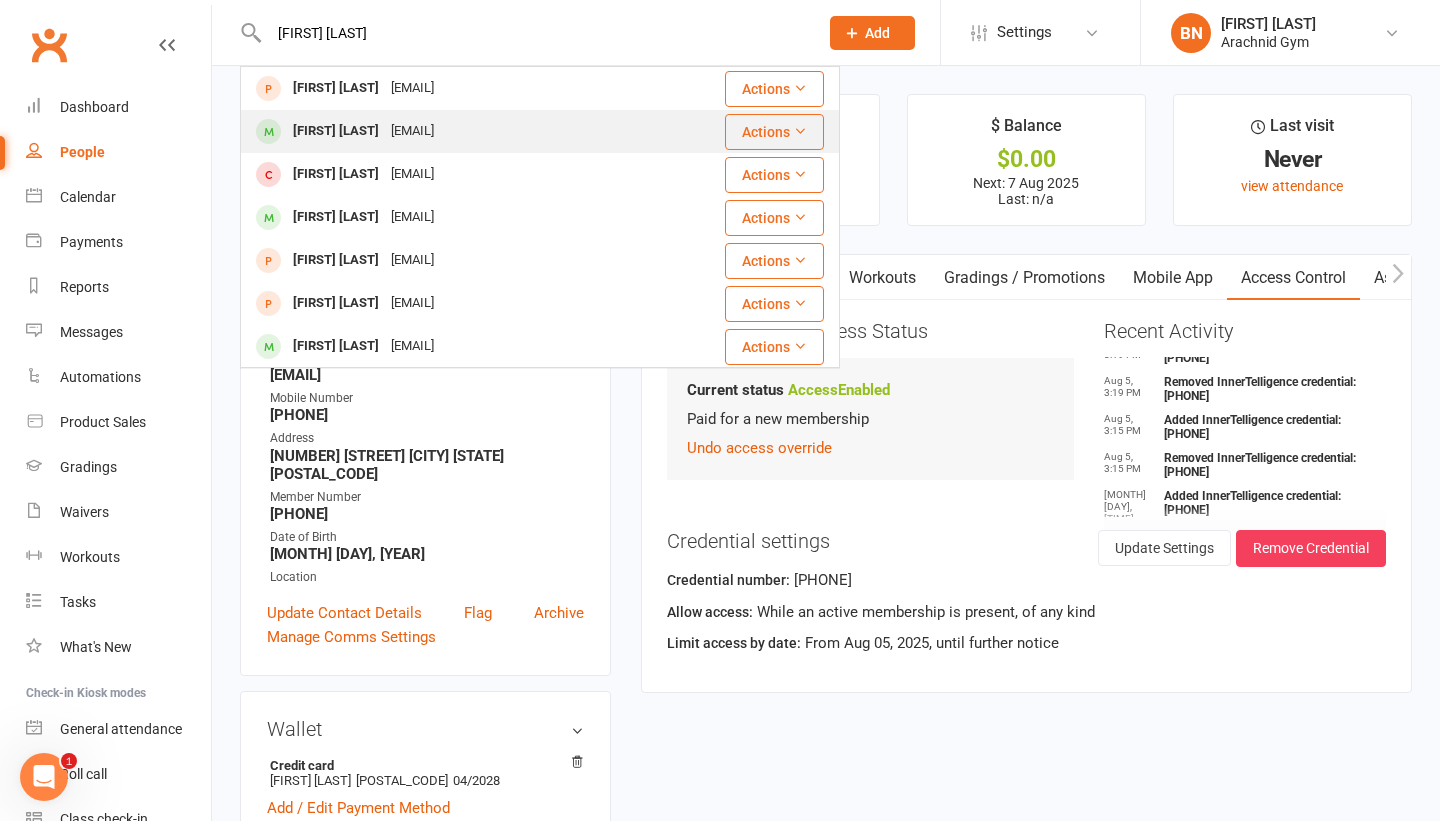 type on "[FIRST] [LAST]" 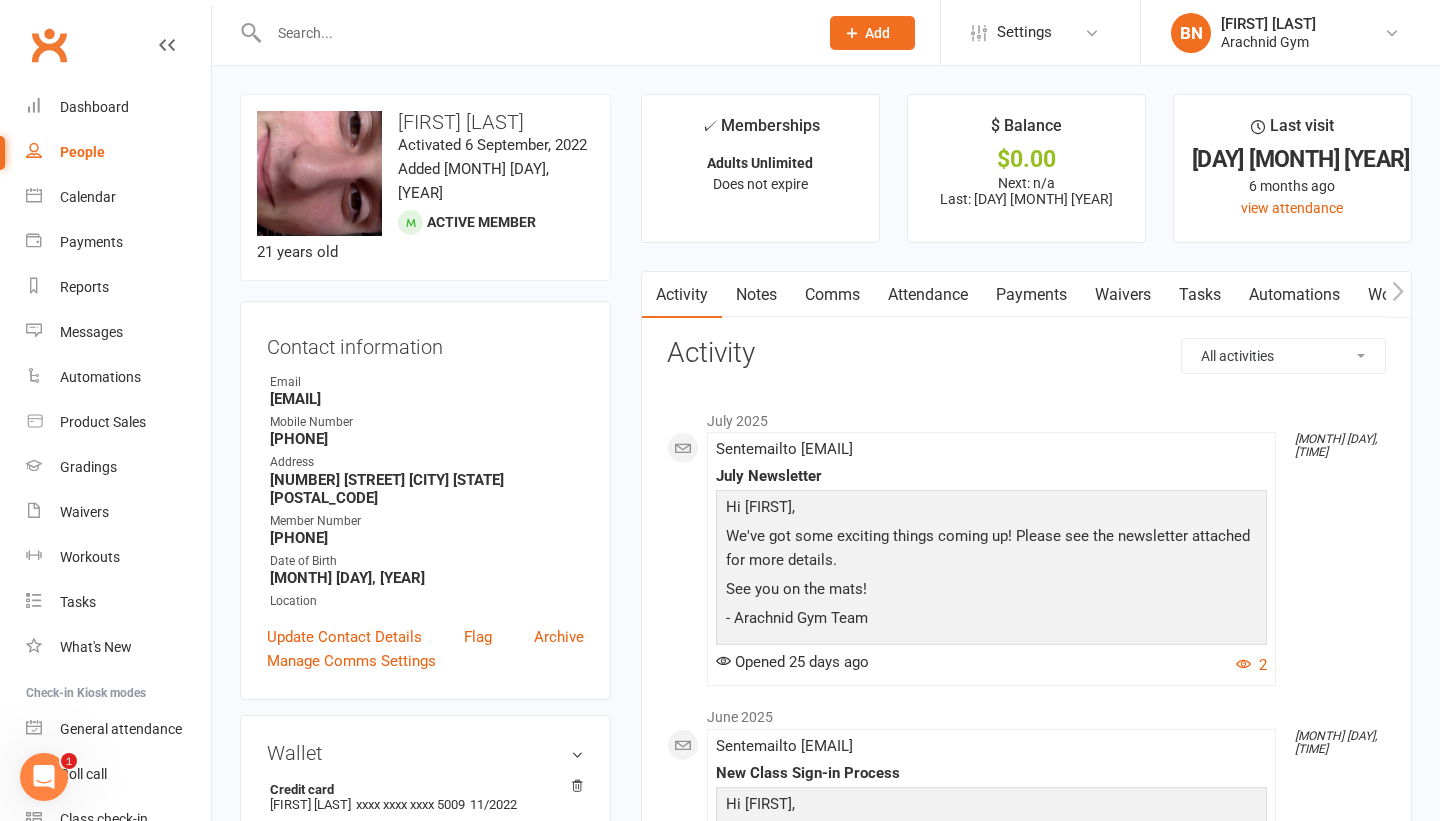 click at bounding box center (522, 32) 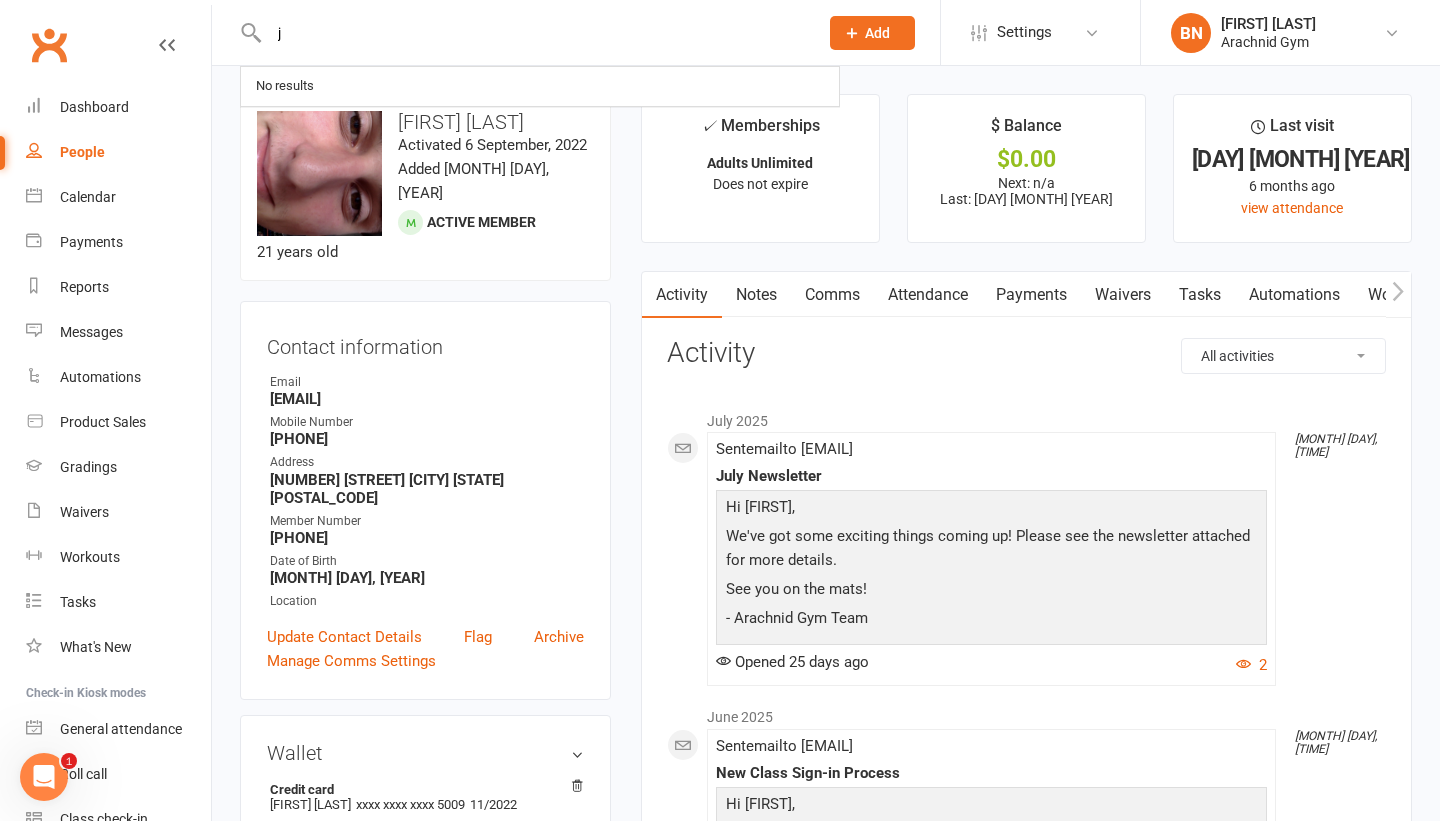 type 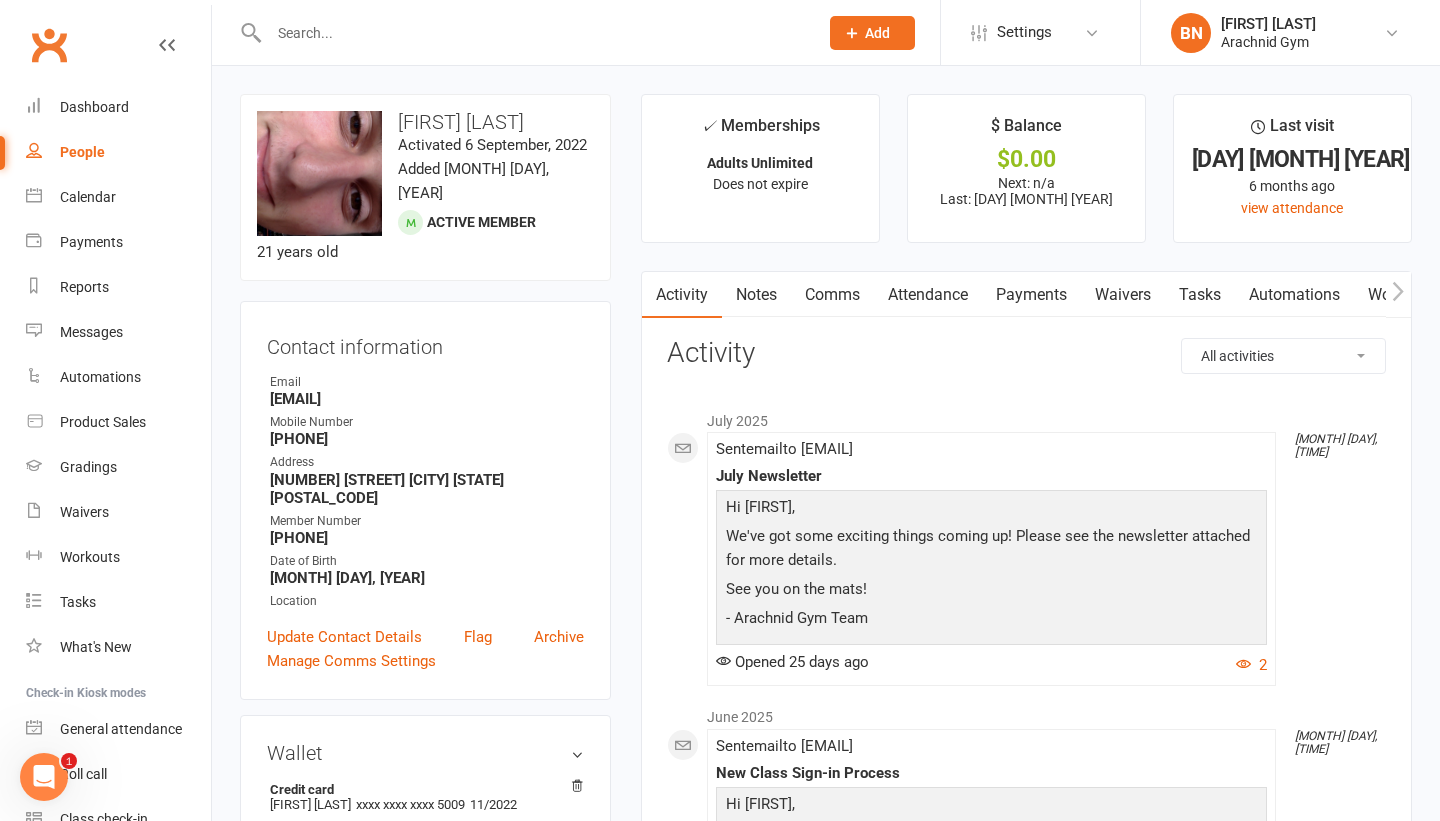 click on "People" at bounding box center (118, 152) 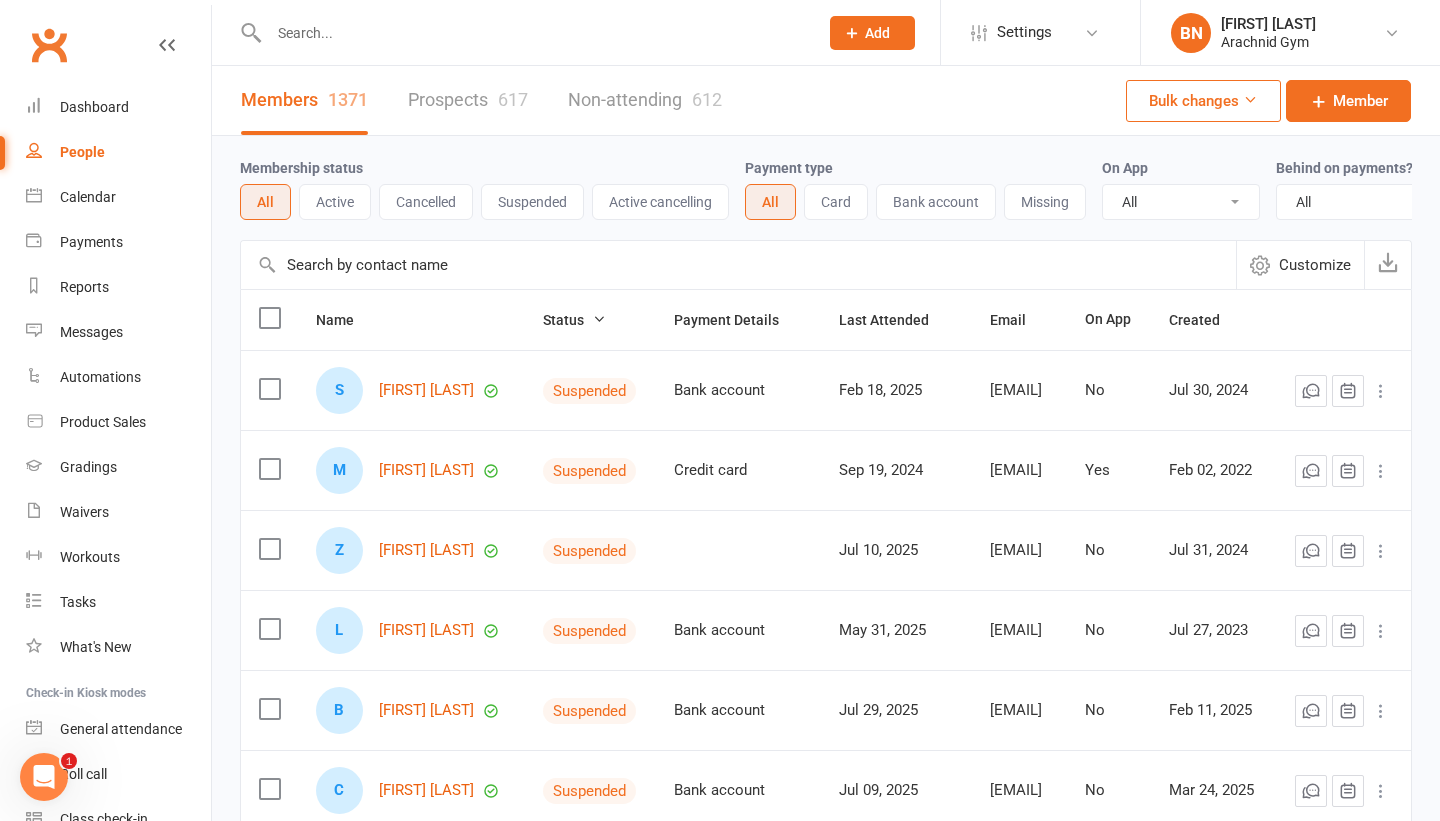 click on "People" at bounding box center [118, 152] 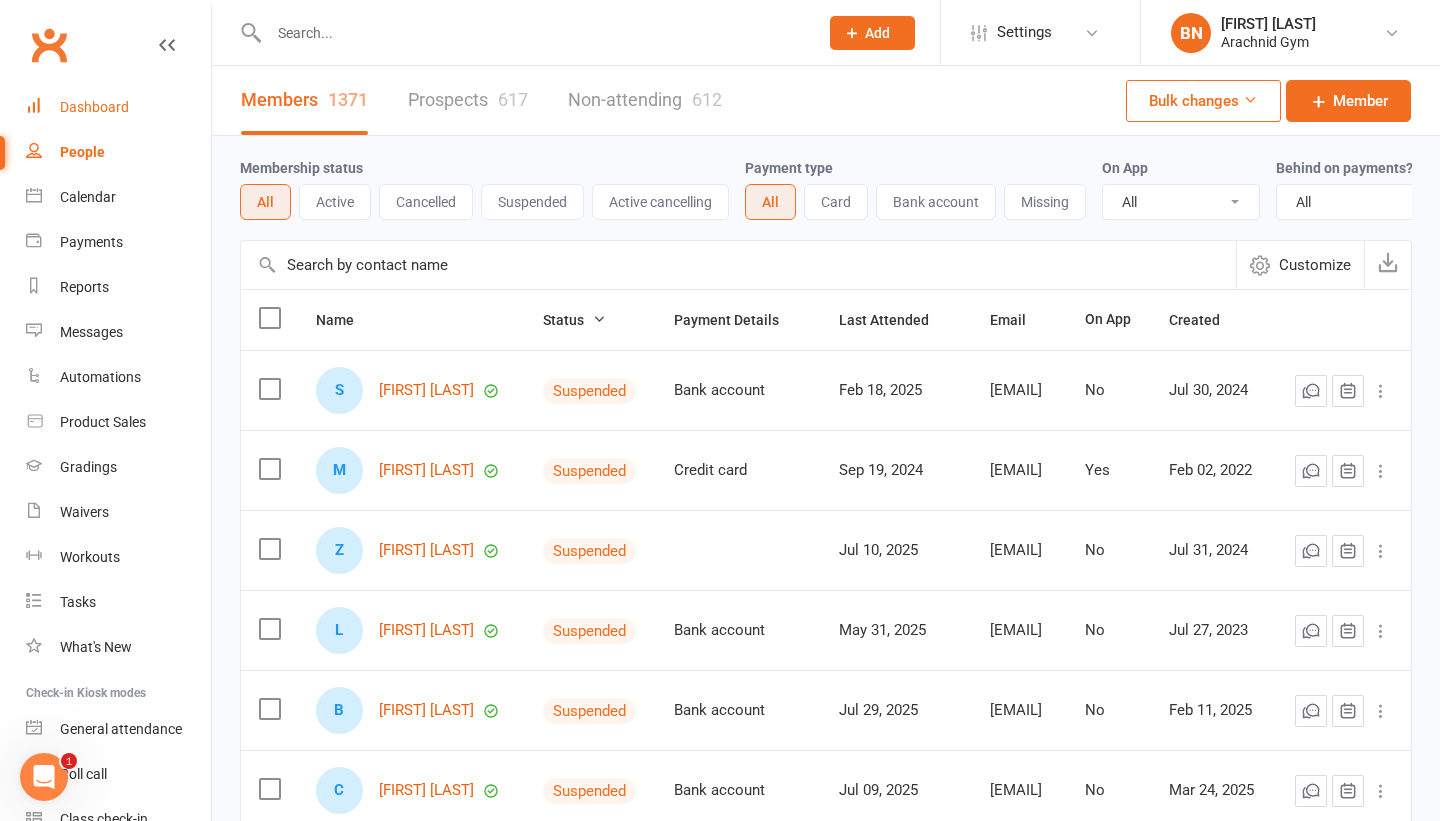 click on "Dashboard" at bounding box center [94, 107] 